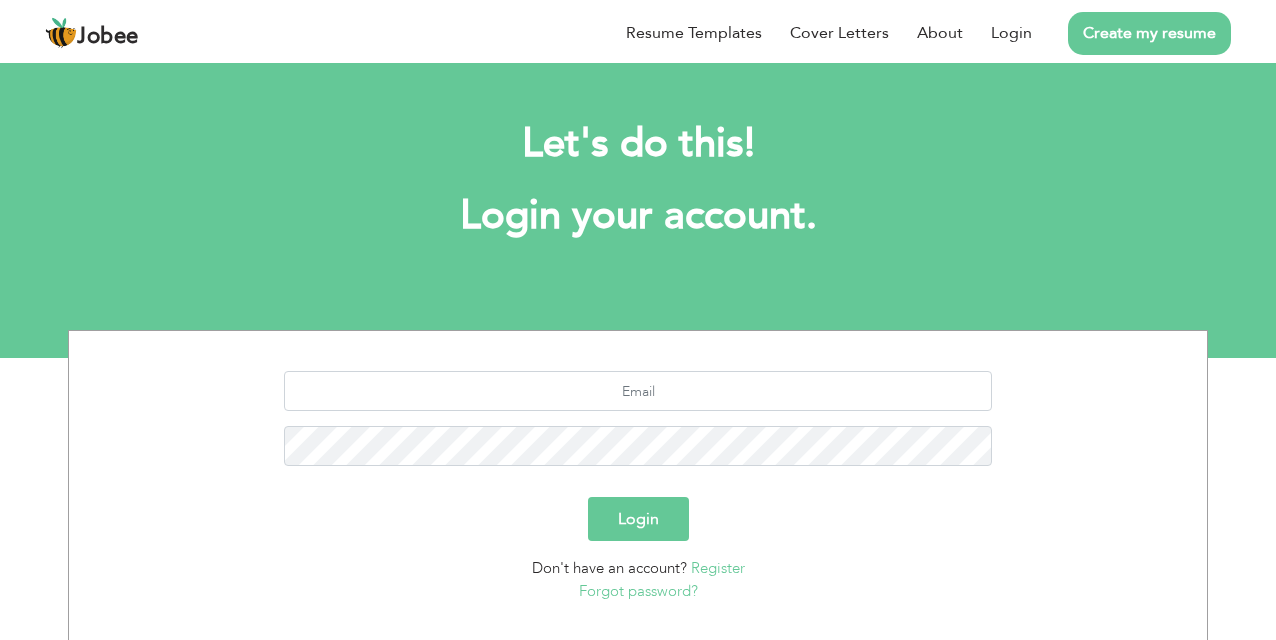 scroll, scrollTop: 0, scrollLeft: 0, axis: both 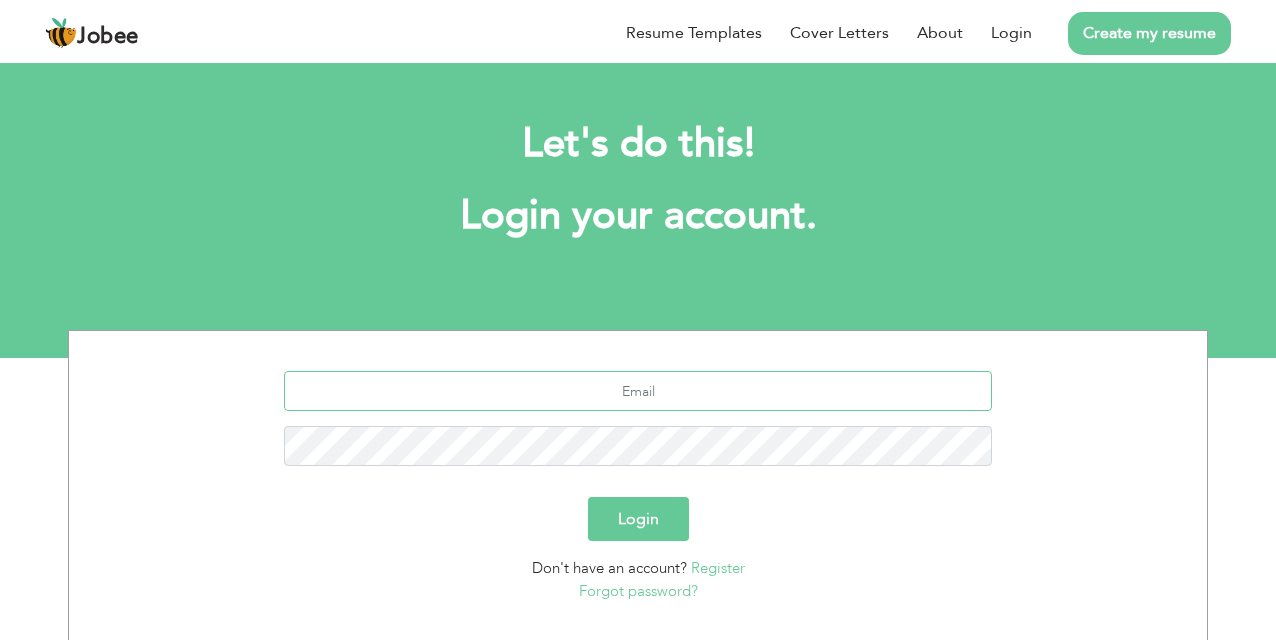 type on "[EMAIL_ADDRESS][DOMAIN_NAME]" 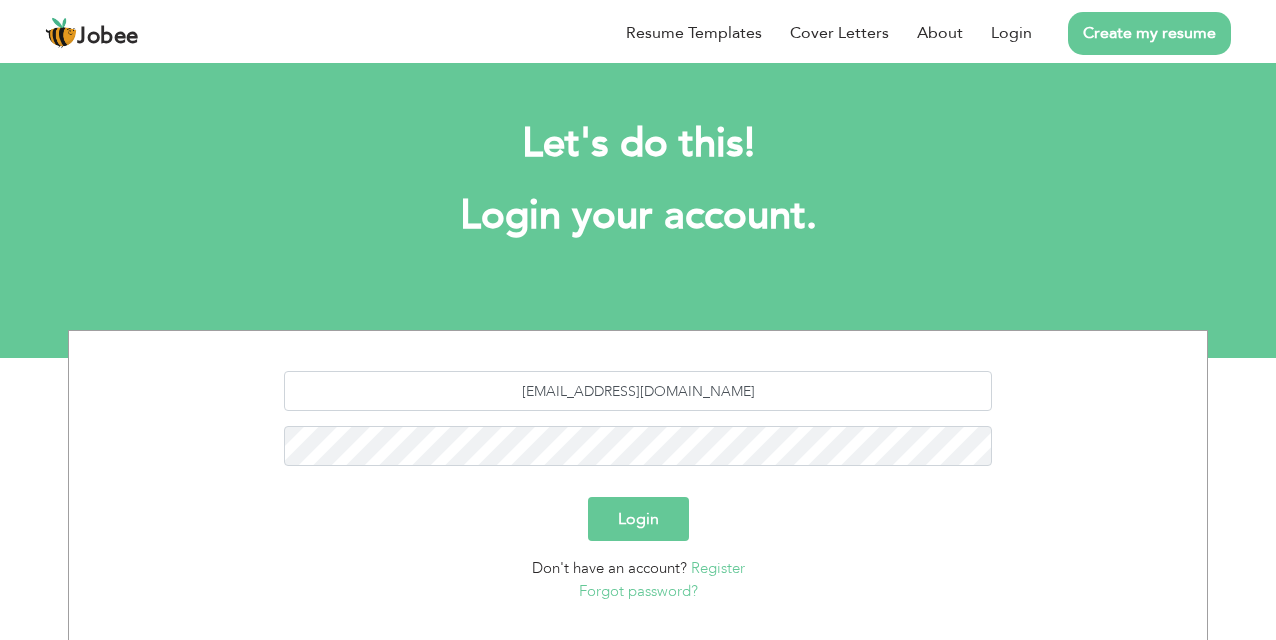 click on "Login" at bounding box center [638, 519] 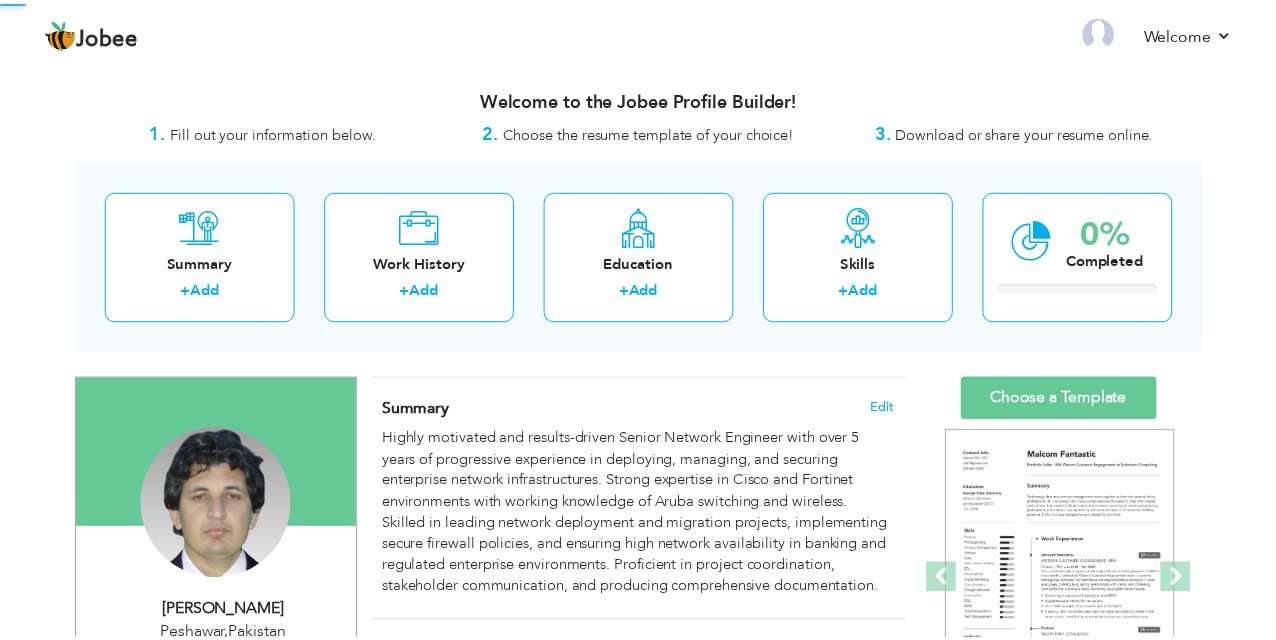 scroll, scrollTop: 0, scrollLeft: 0, axis: both 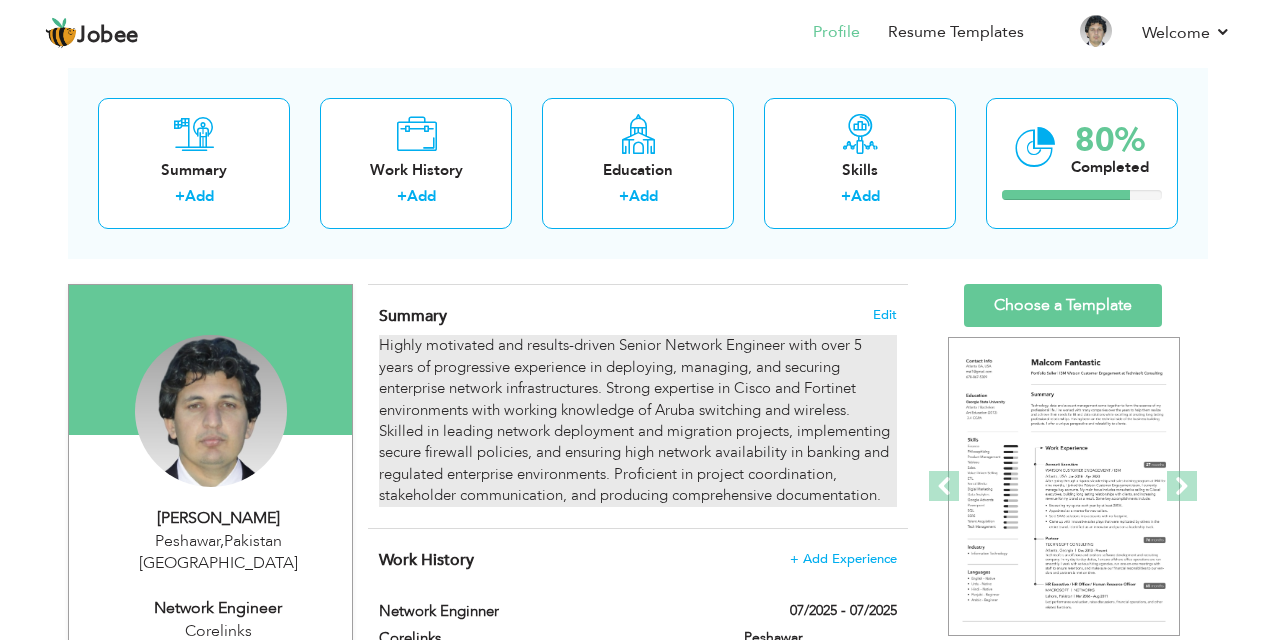 click on "Highly motivated and results-driven Senior Network Engineer with over 5 years of progressive experience in deploying, managing, and securing enterprise network infrastructures. Strong expertise in Cisco and Fortinet environments with working knowledge of Aruba switching and wireless. Skilled in leading network deployment and migration projects, implementing secure firewall policies, and ensuring high network availability in banking and regulated enterprise environments. Proficient in project coordination, stakeholder communication, and producing comprehensive documentation." at bounding box center (638, 420) 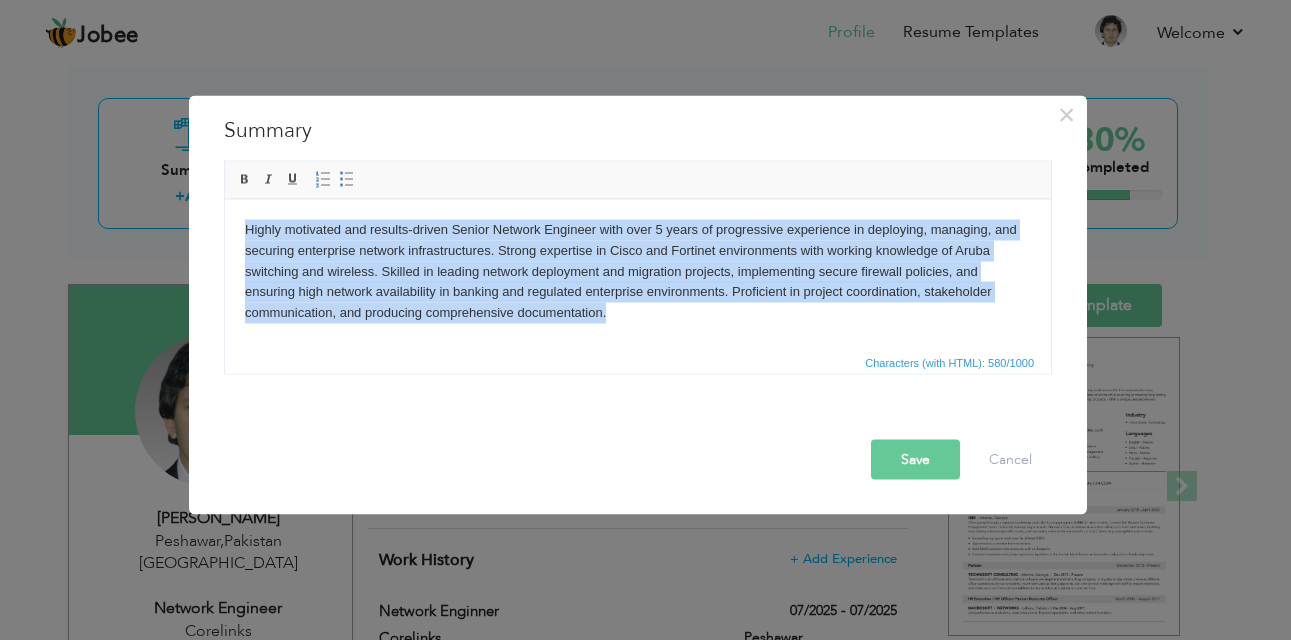 drag, startPoint x: 631, startPoint y: 313, endPoint x: 236, endPoint y: 209, distance: 408.46176 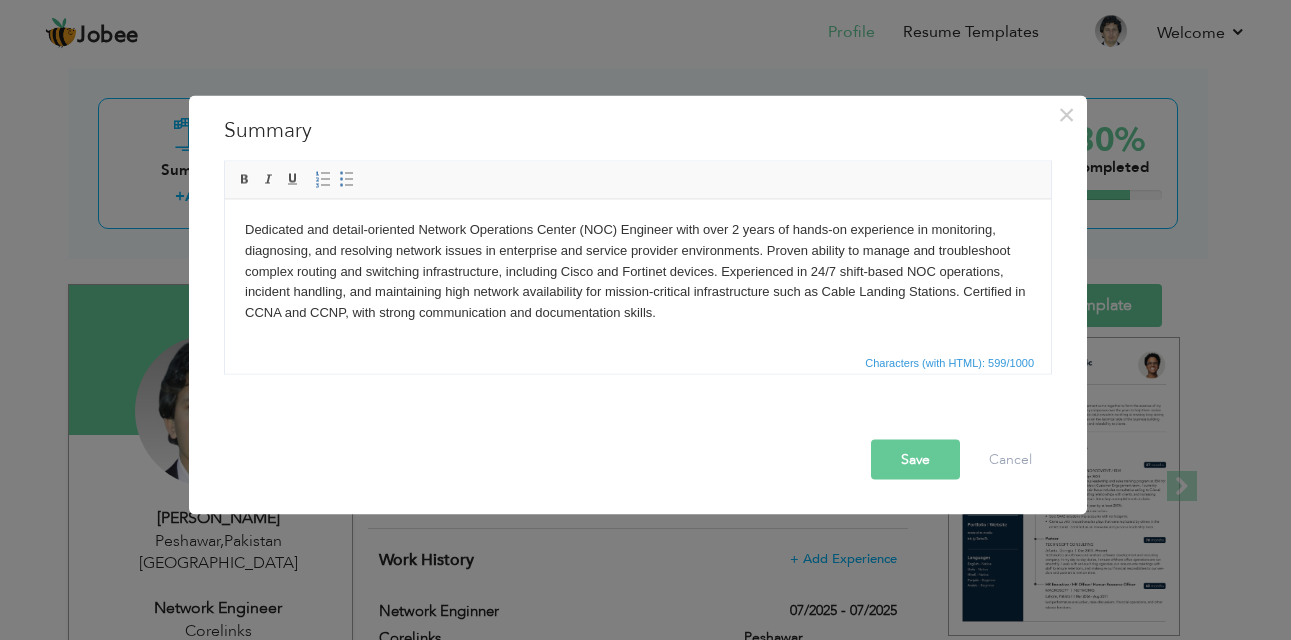 click on "Save" at bounding box center [915, 460] 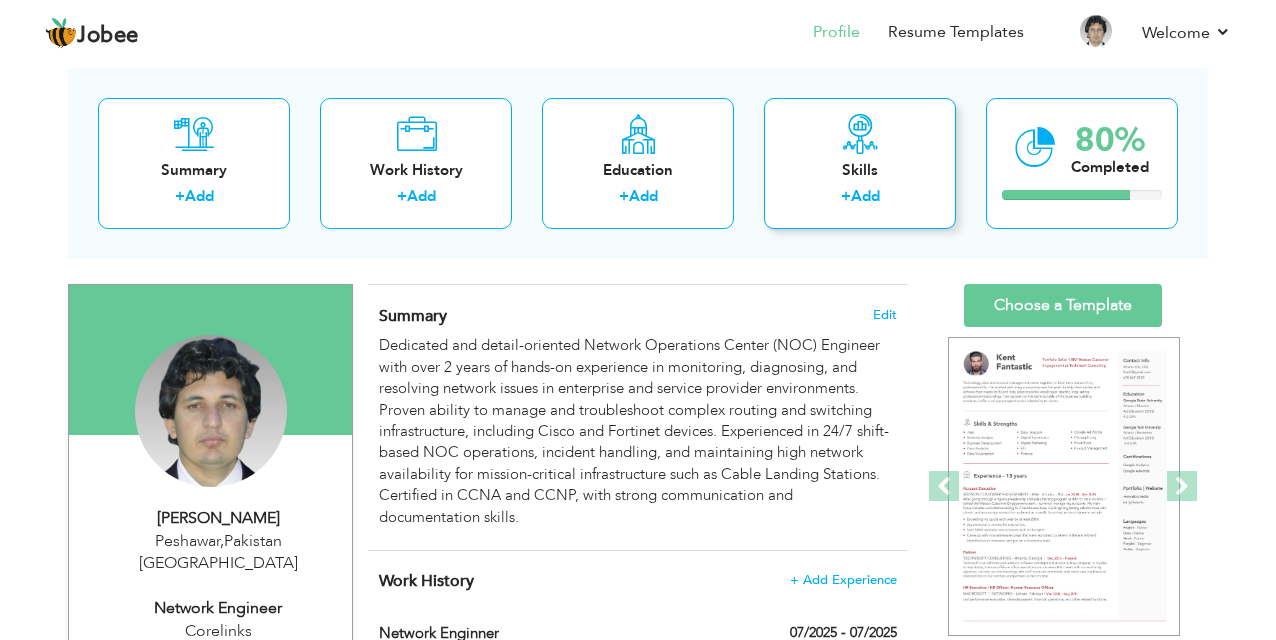 click on "Skills" at bounding box center (860, 170) 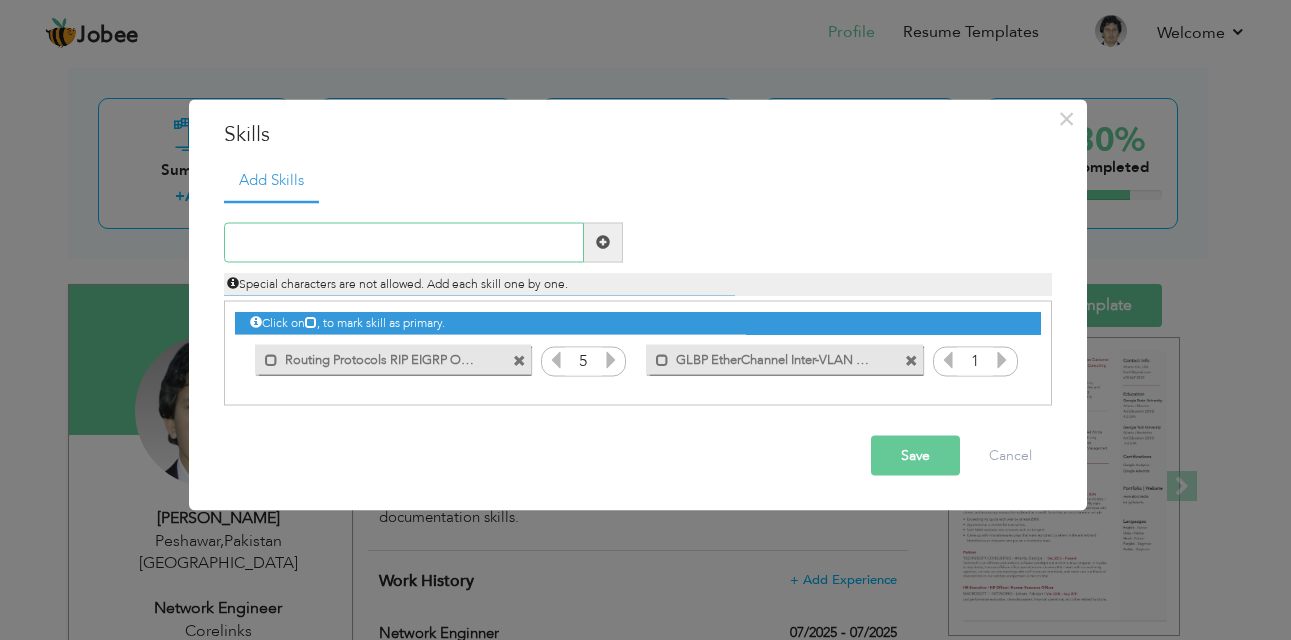 click at bounding box center [404, 242] 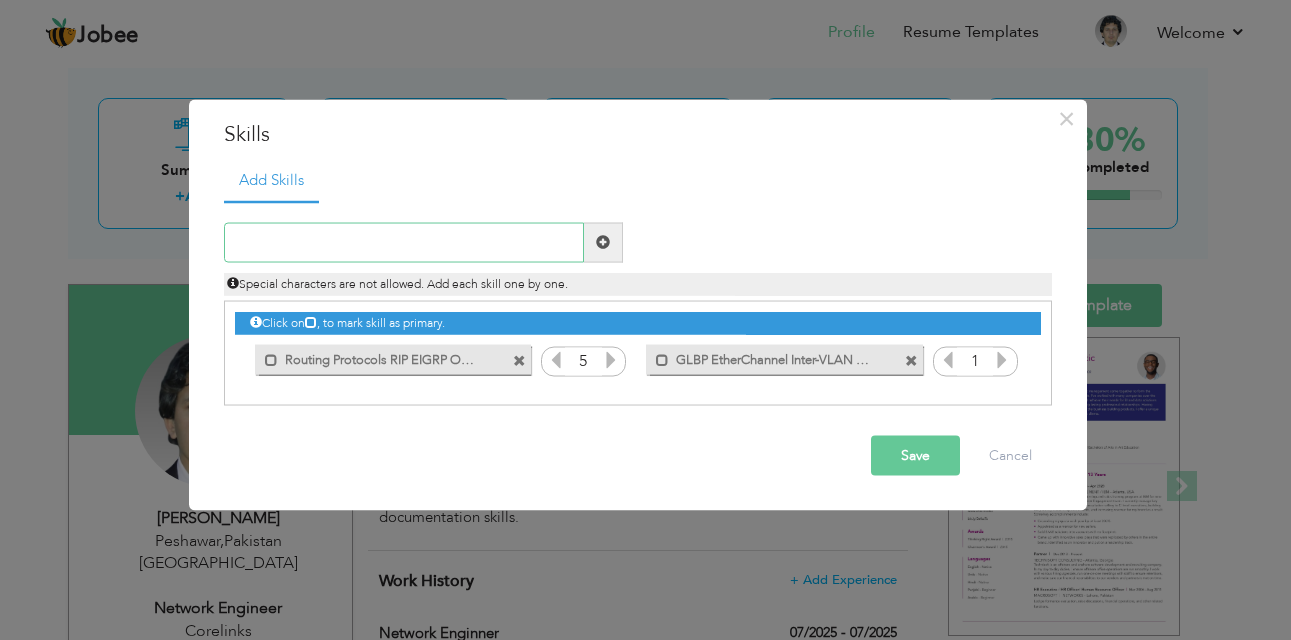 paste on "NOC Monitoring & Troubleshooting  Shift-Based Netw" 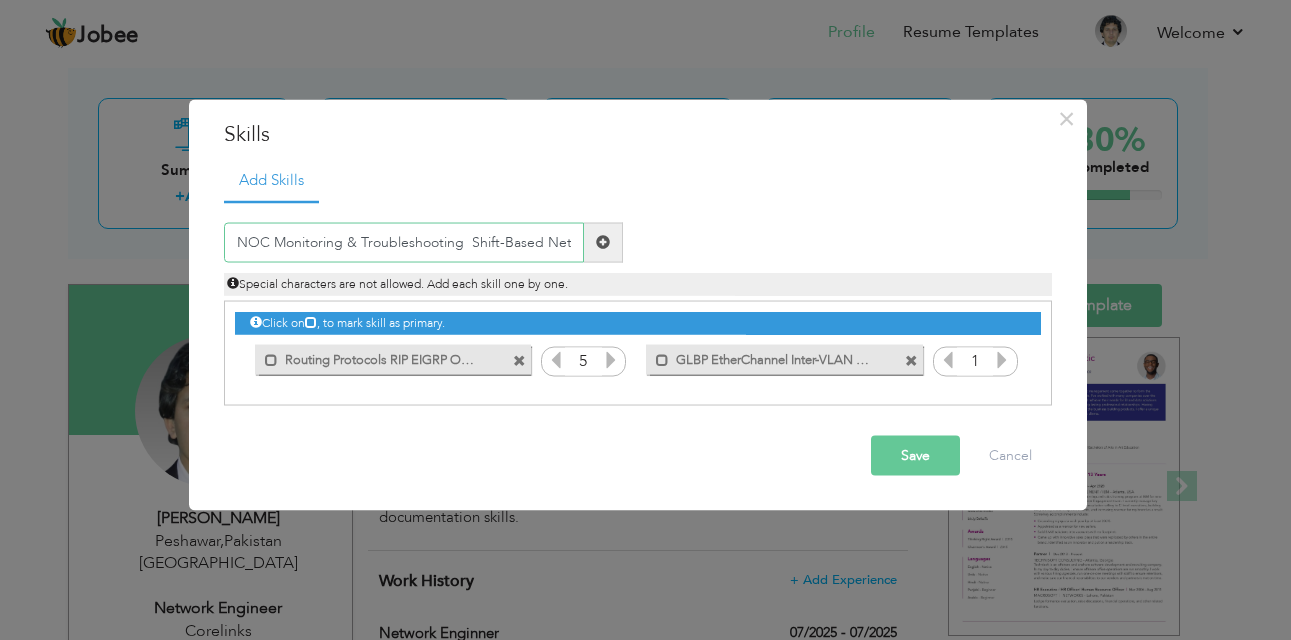 scroll, scrollTop: 0, scrollLeft: 5, axis: horizontal 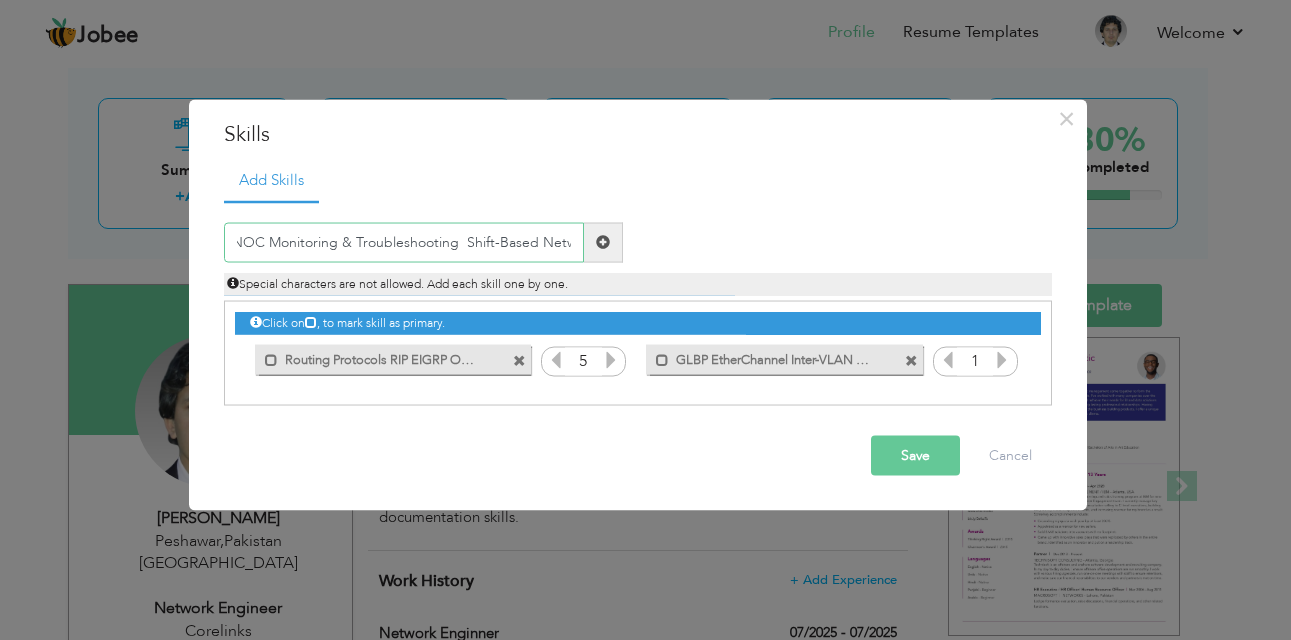 type on "NOC Monitoring & Troubleshooting  Shift-Based Netw" 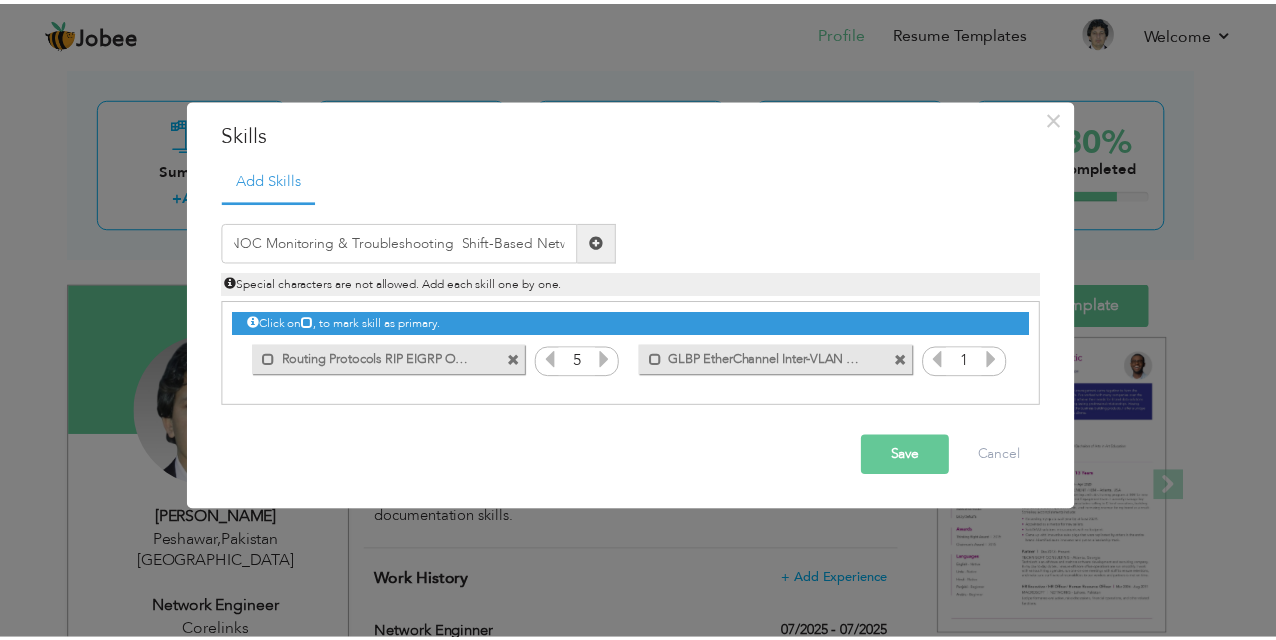 scroll, scrollTop: 0, scrollLeft: 0, axis: both 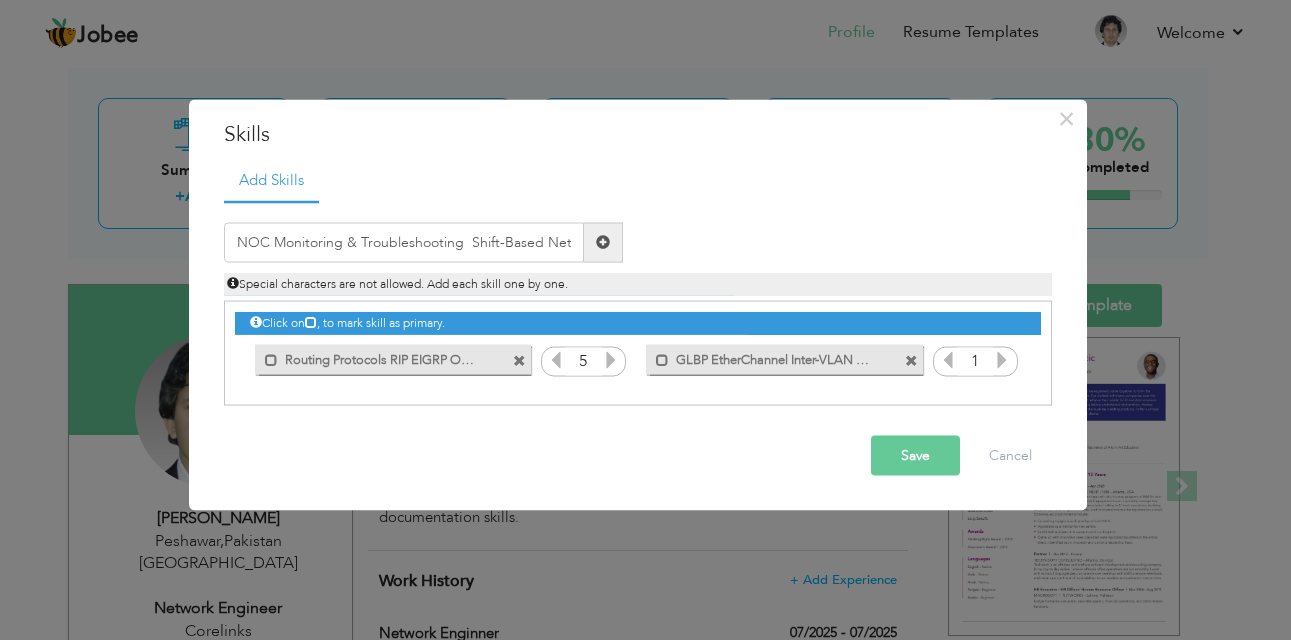click on "Save" at bounding box center [915, 455] 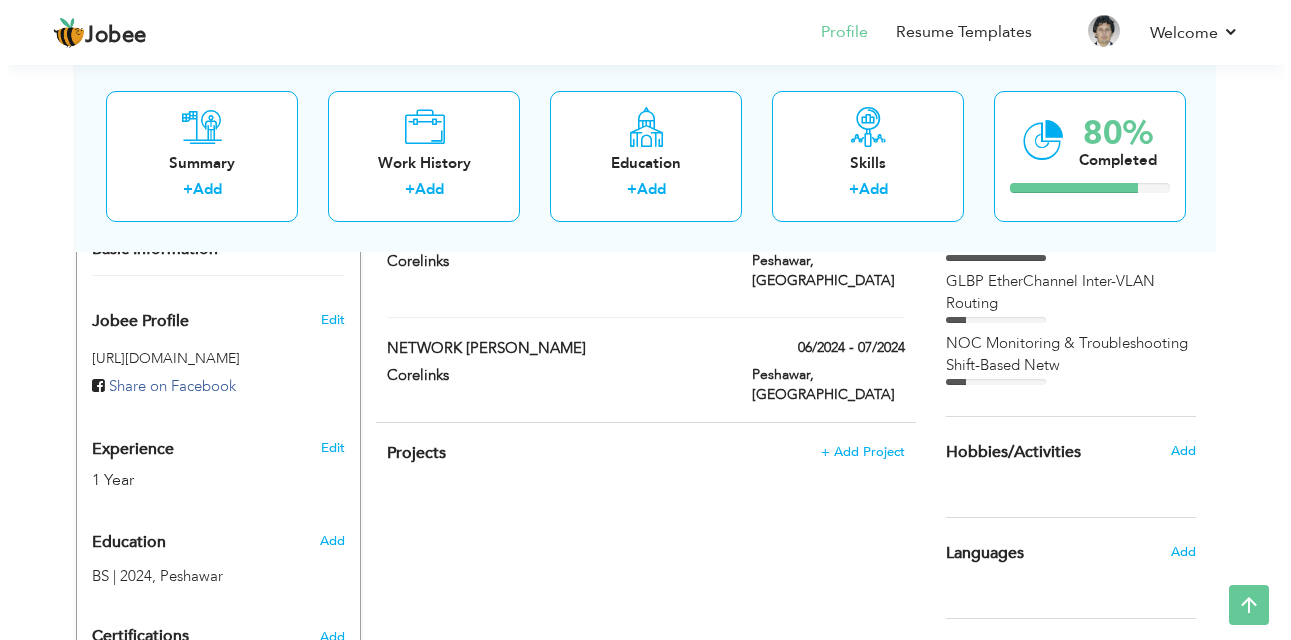 scroll, scrollTop: 607, scrollLeft: 0, axis: vertical 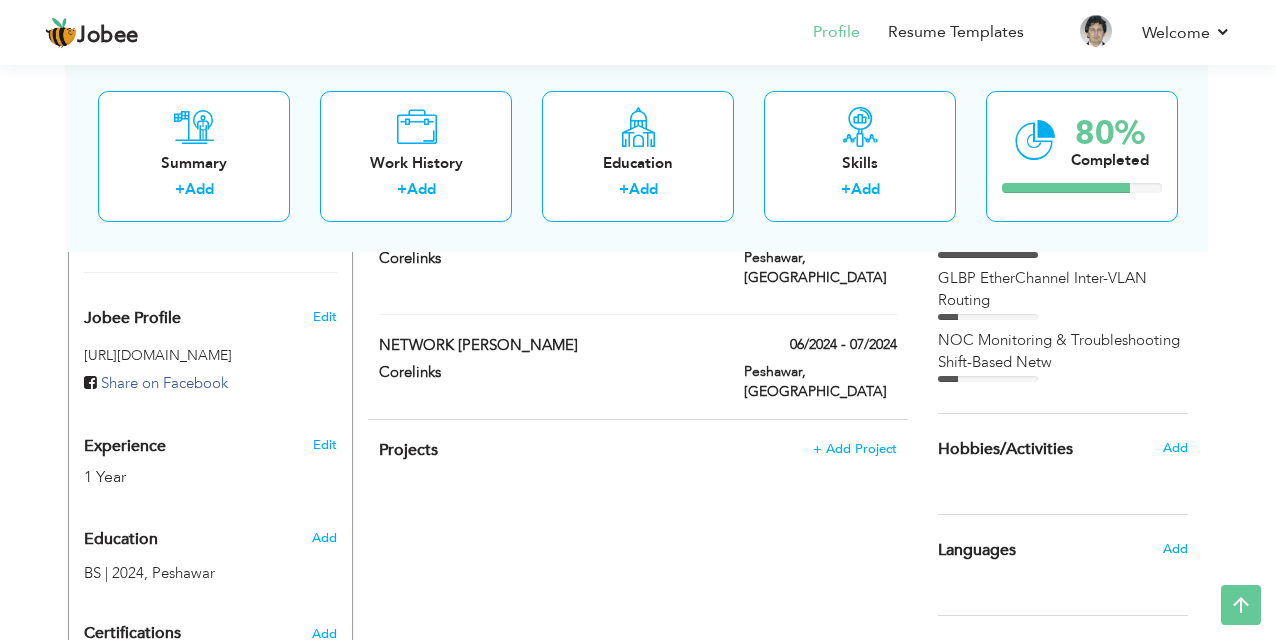 click on "Experience
1 Year" at bounding box center (187, 452) 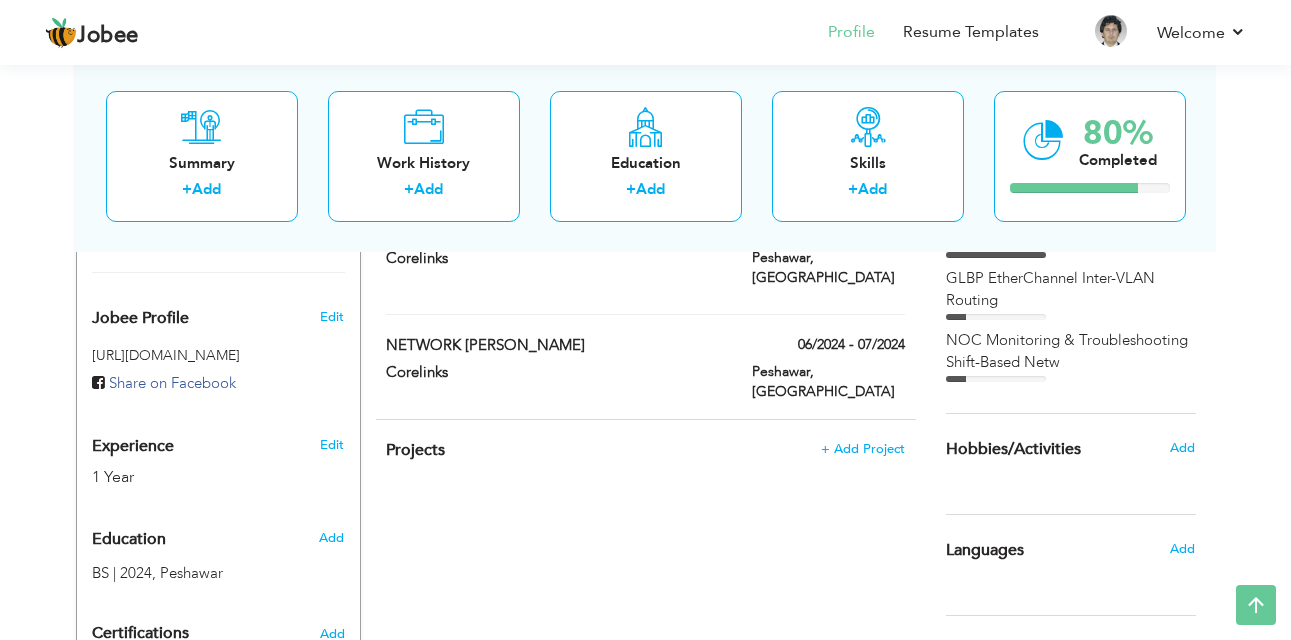 click on "Jobee
Profile
Resume Templates
Resume Templates
Cover Letters
About
My Resume
Welcome
Settings
Log off
Welcome" at bounding box center [645, 131] 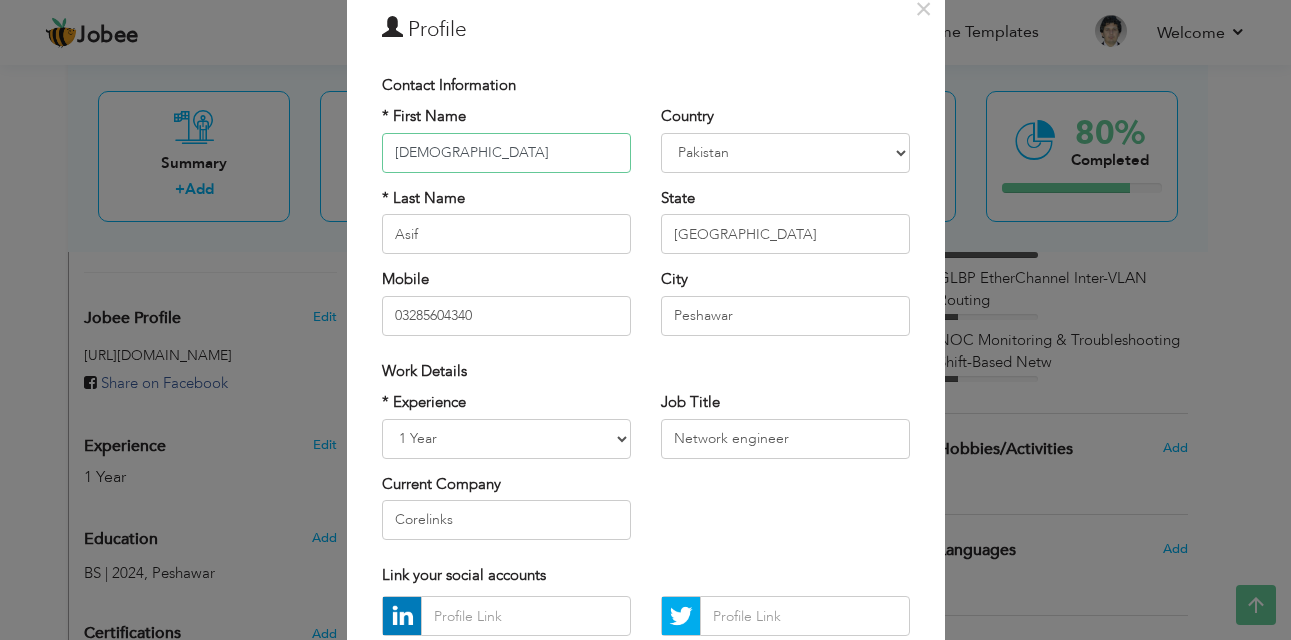 scroll, scrollTop: 80, scrollLeft: 0, axis: vertical 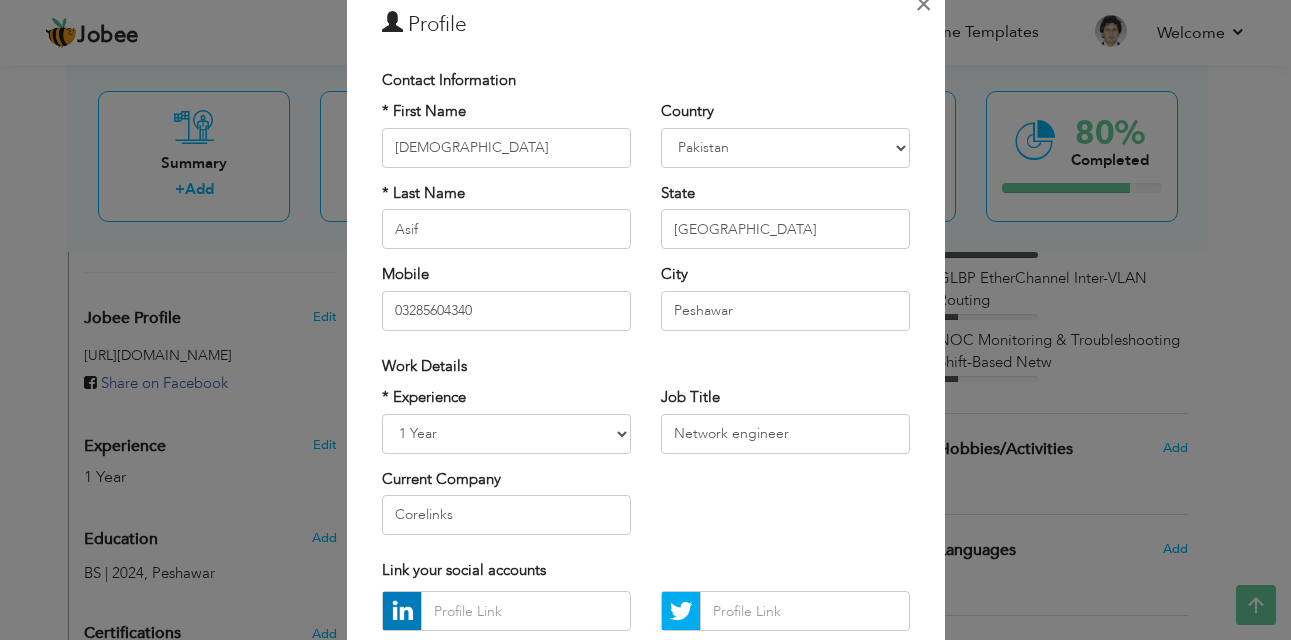 click on "×" at bounding box center (923, 4) 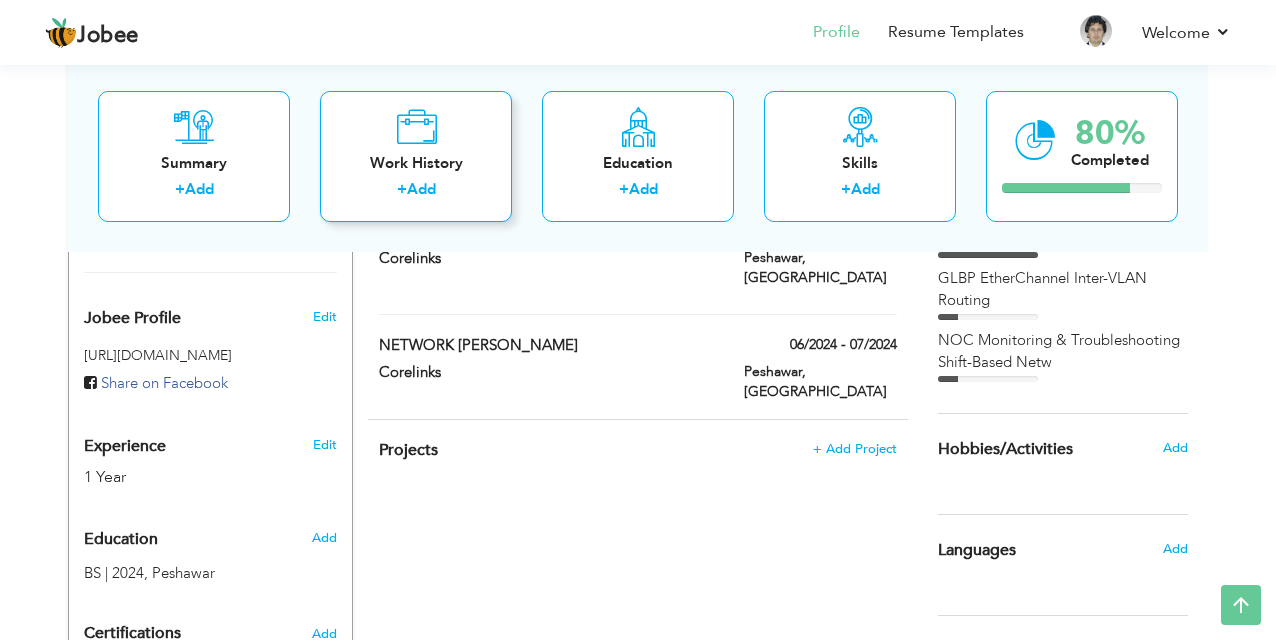 click on "Work History" at bounding box center [416, 162] 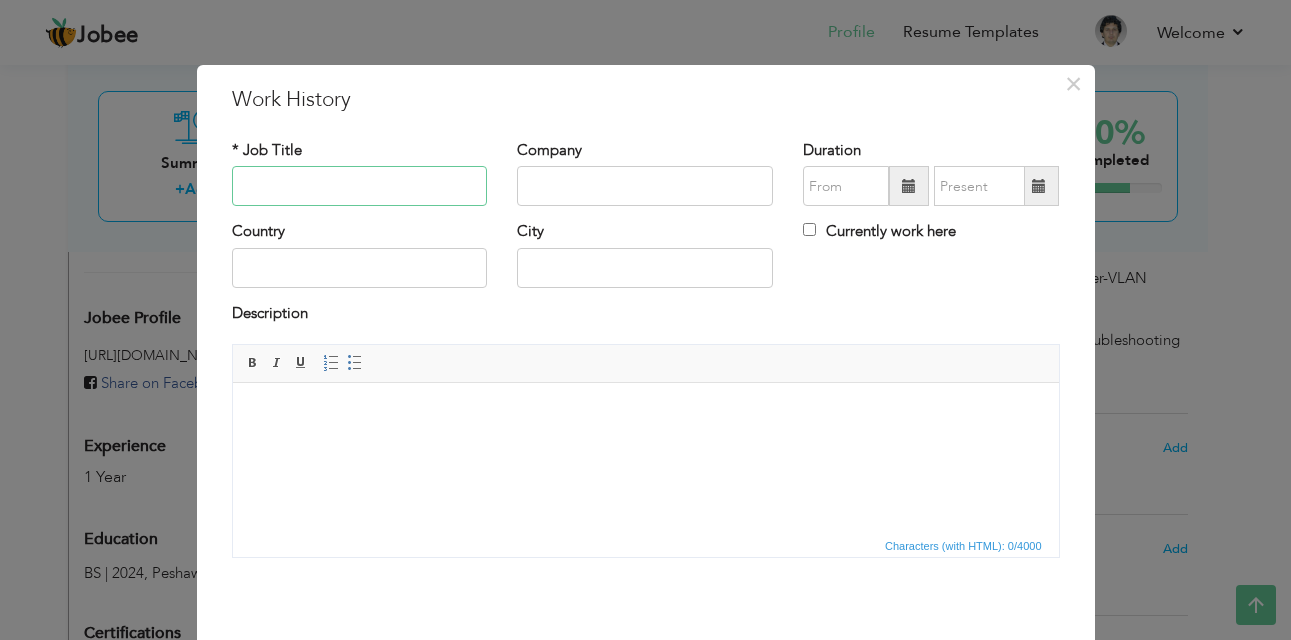 click at bounding box center [360, 186] 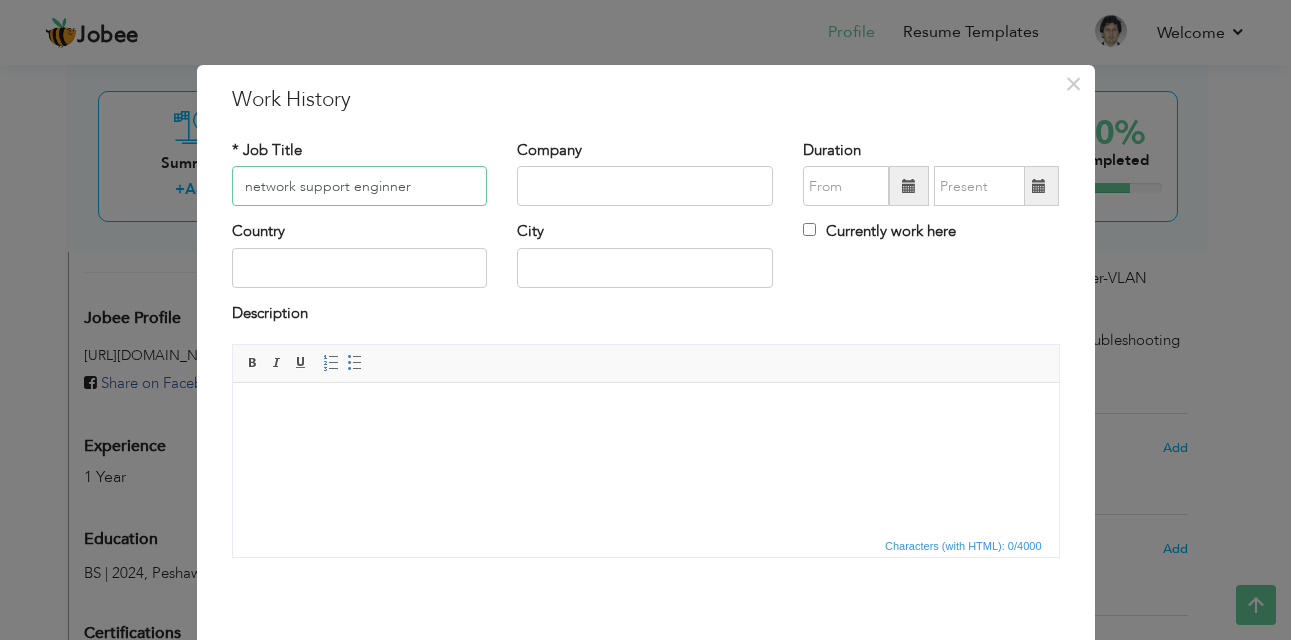 type on "network support enginner" 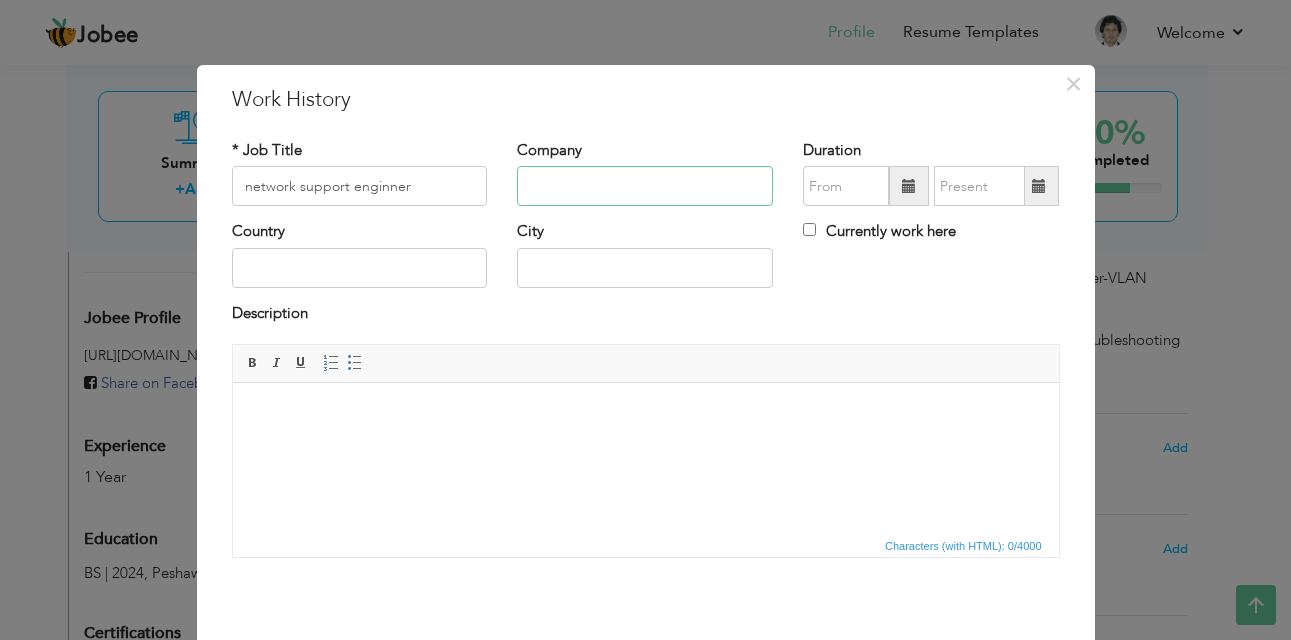 click at bounding box center (645, 186) 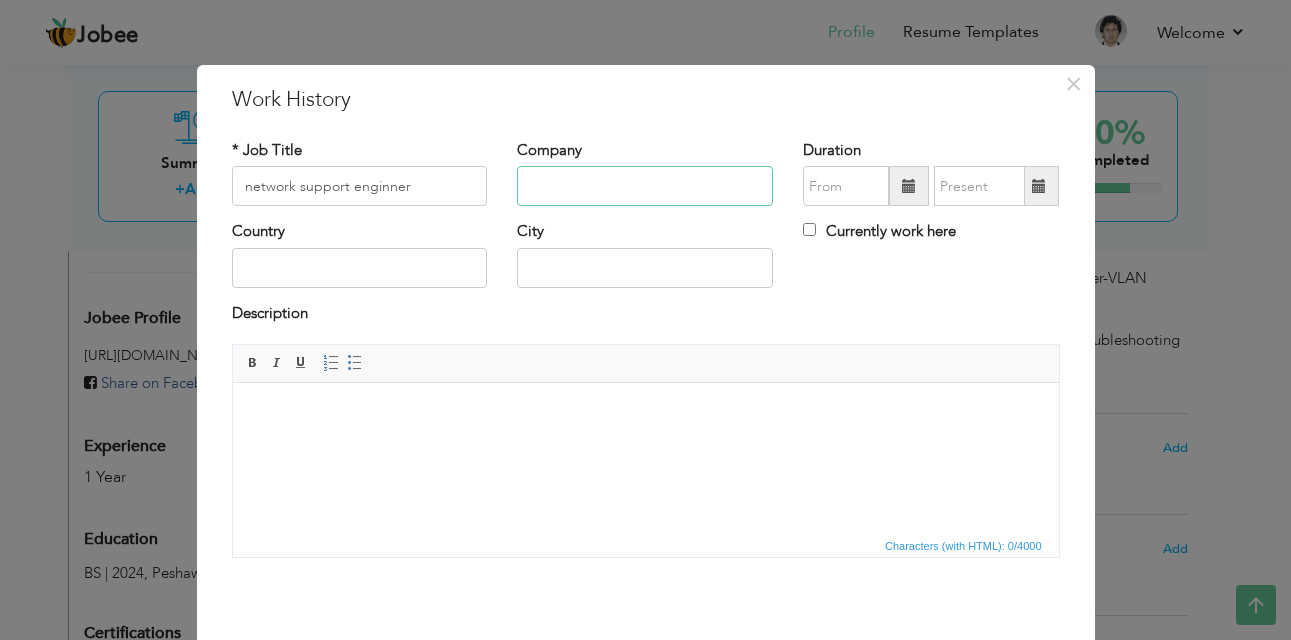 type on "Corelinks" 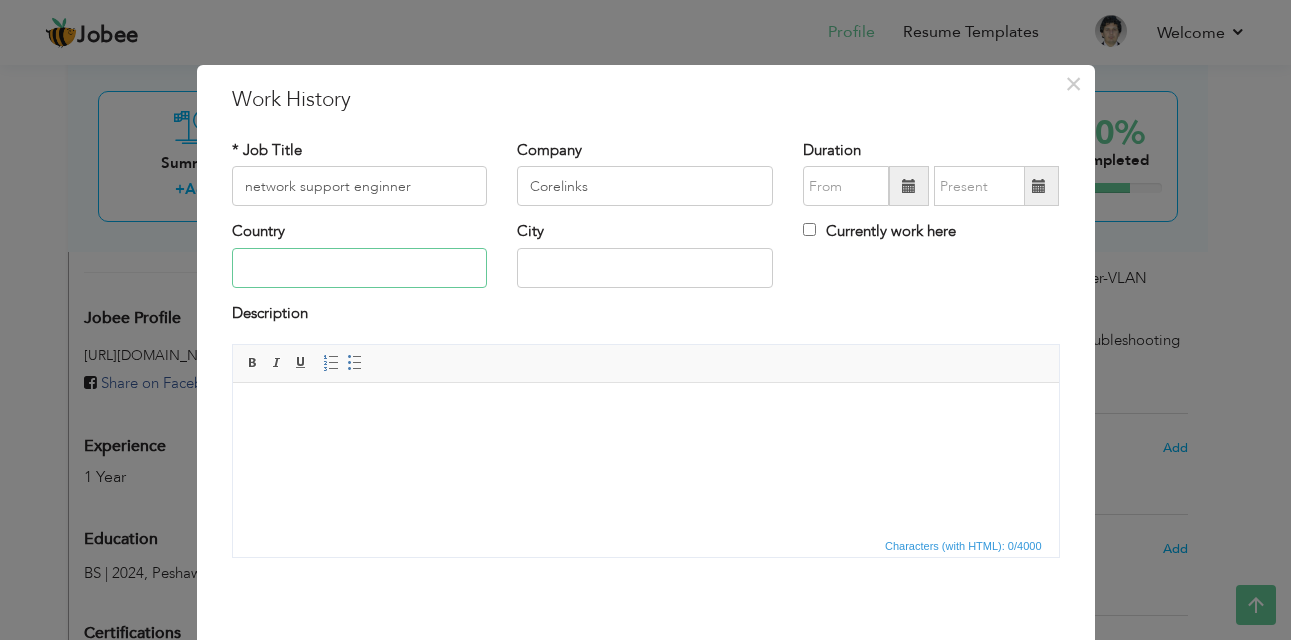 type on "[GEOGRAPHIC_DATA]" 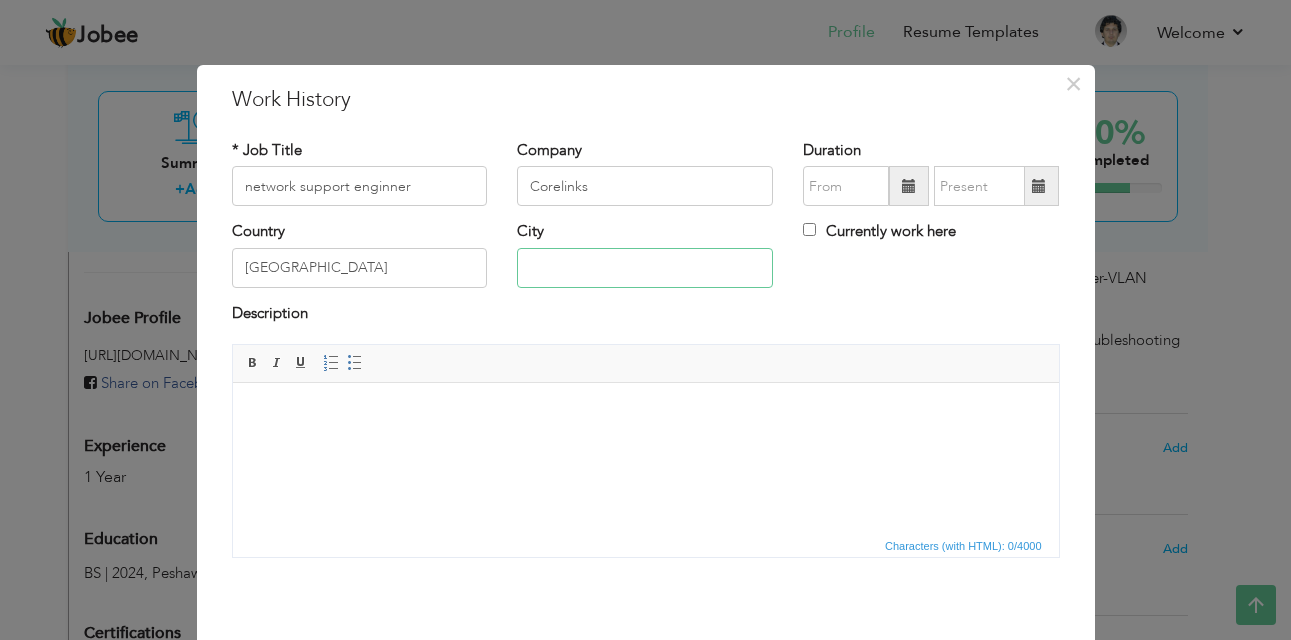 type on "Peshawar" 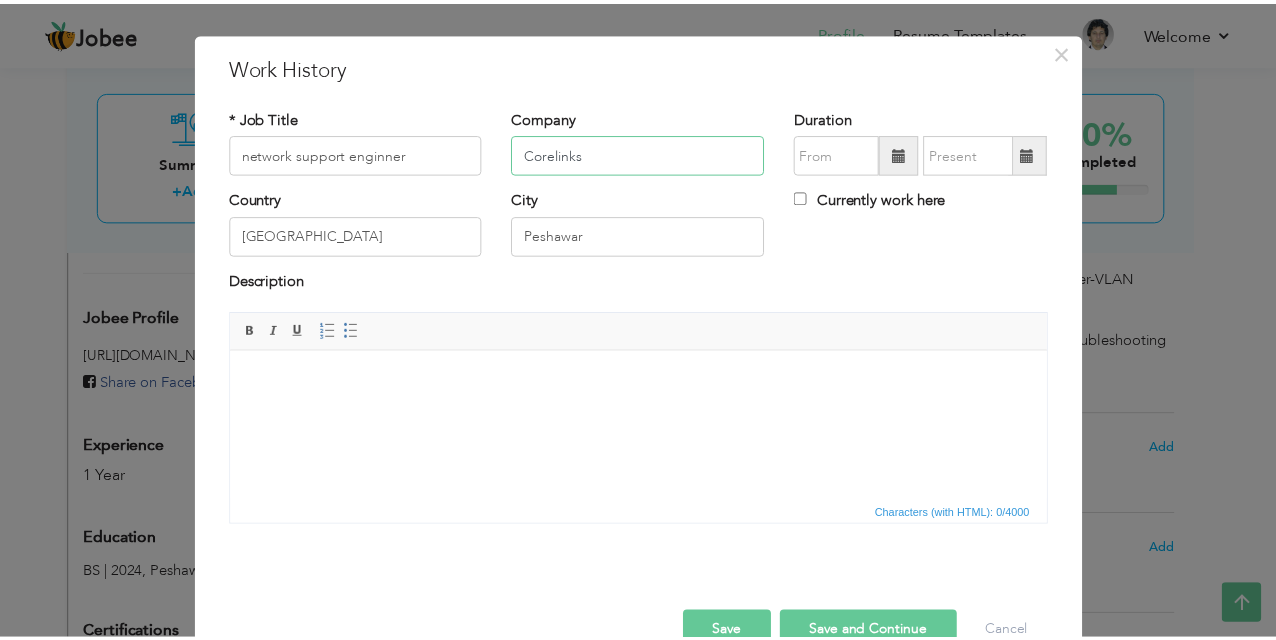 scroll, scrollTop: 80, scrollLeft: 0, axis: vertical 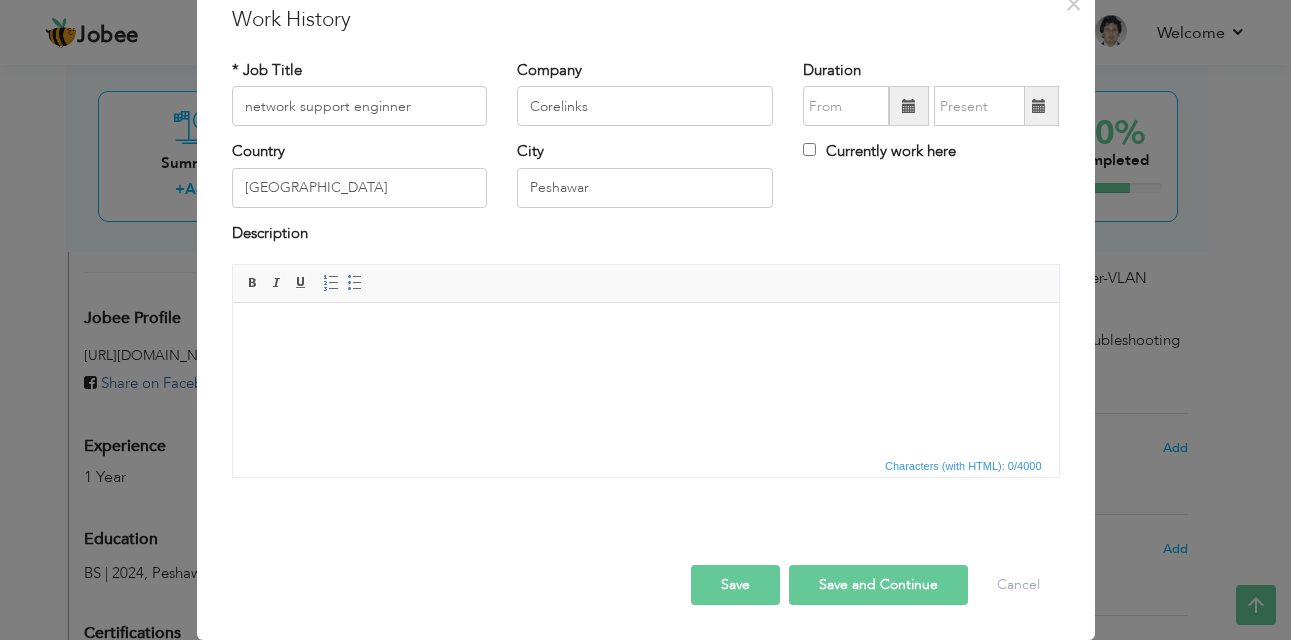click on "Save" at bounding box center [735, 585] 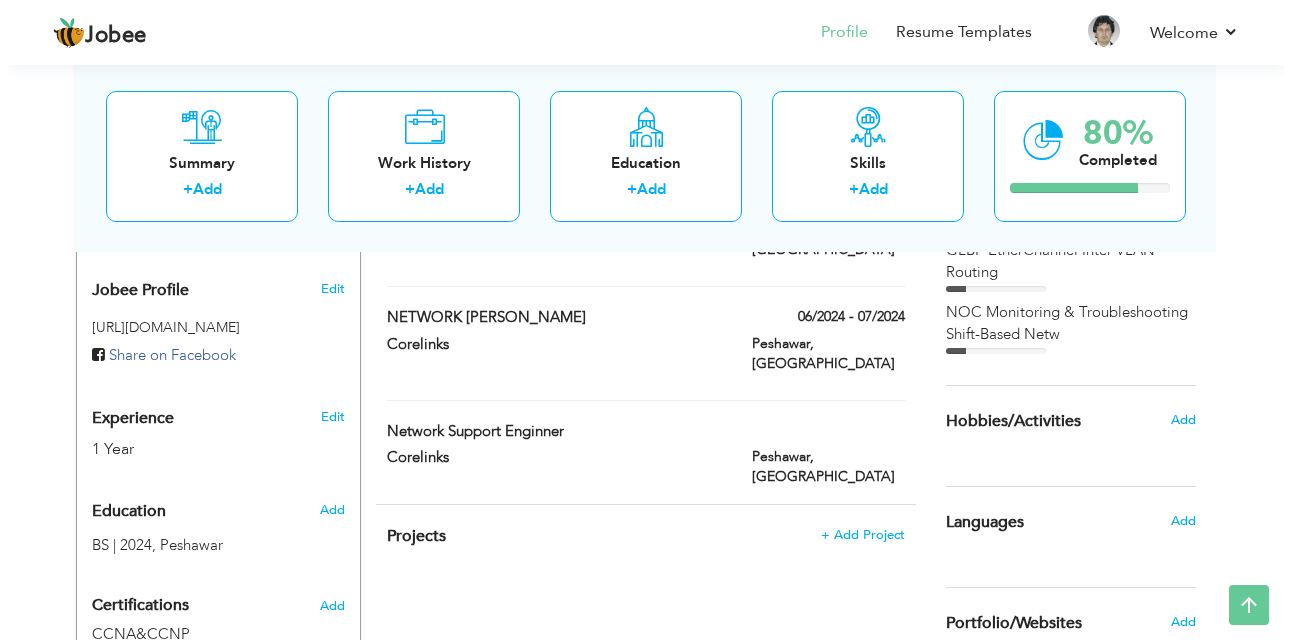 scroll, scrollTop: 629, scrollLeft: 0, axis: vertical 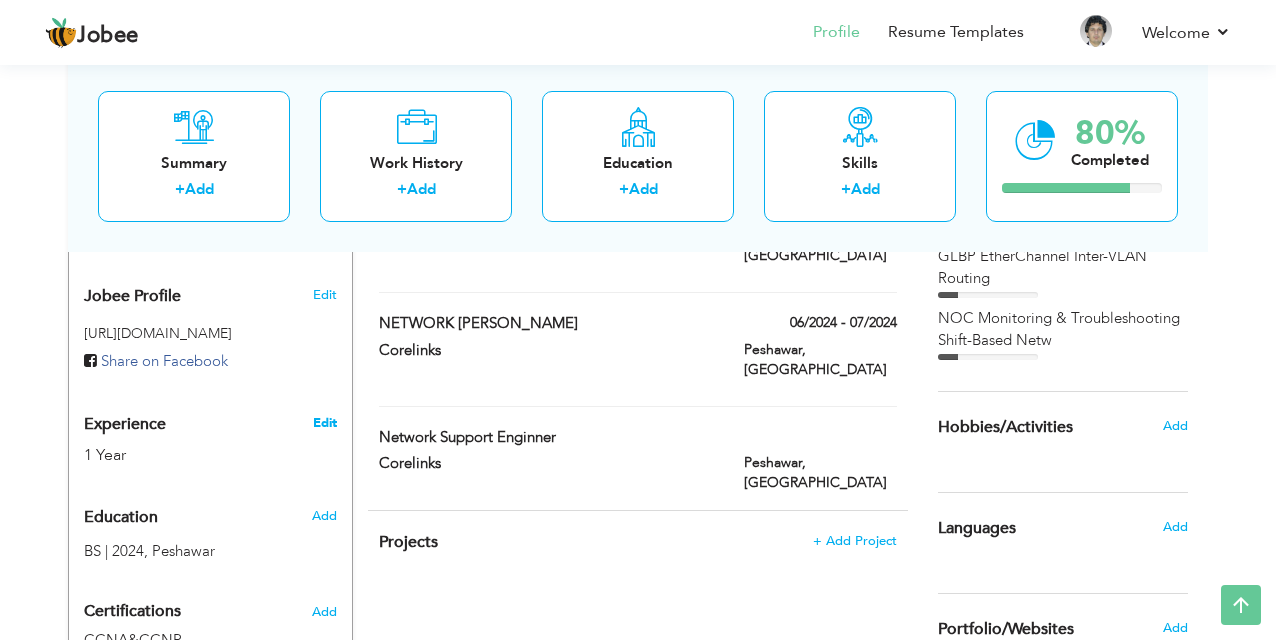 click on "Edit" at bounding box center (325, 423) 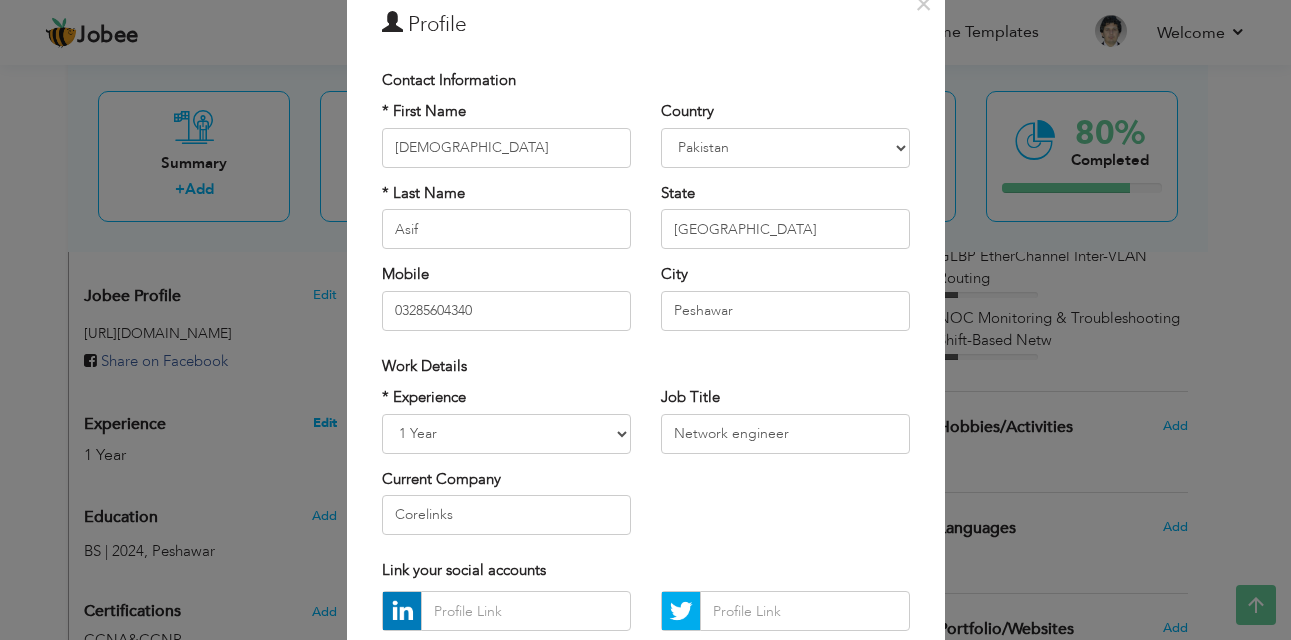 scroll, scrollTop: 0, scrollLeft: 0, axis: both 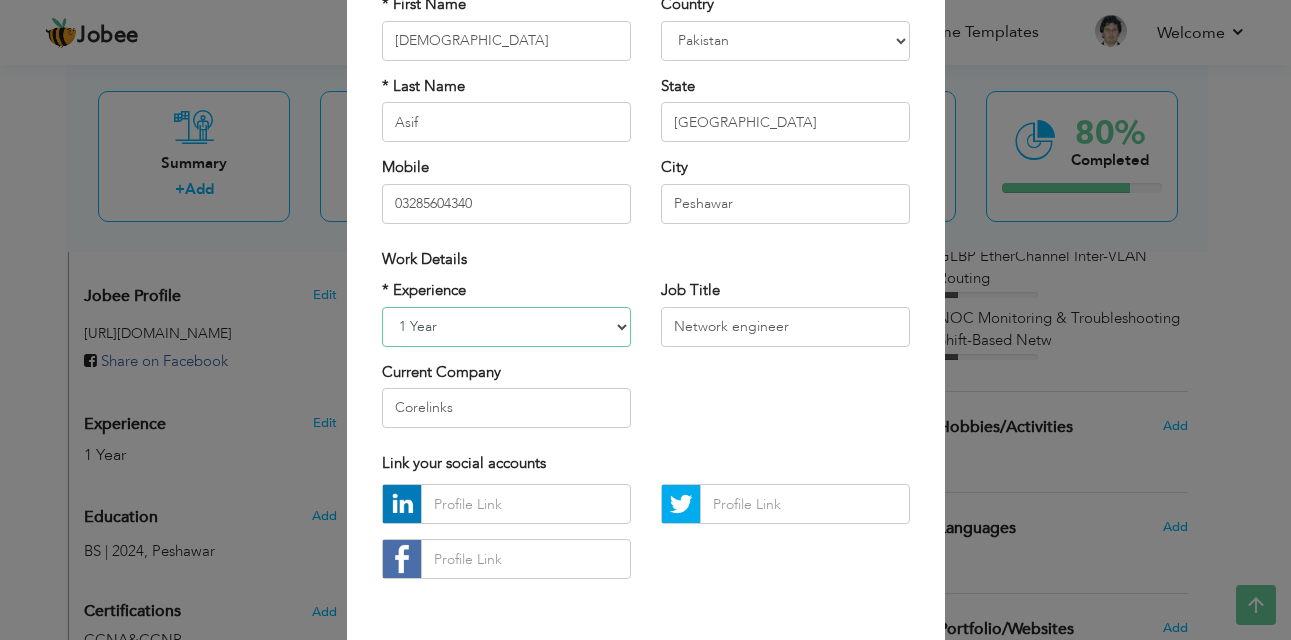 click on "Entry Level Less than 1 Year 1 Year 2 Years 3 Years 4 Years 5 Years 6 Years 7 Years 8 Years 9 Years 10 Years 11 Years 12 Years 13 Years 14 Years 15 Years 16 Years 17 Years 18 Years 19 Years 20 Years 21 Years 22 Years 23 Years 24 Years 25 Years 26 Years 27 Years 28 Years 29 Years 30 Years 31 Years 32 Years 33 Years 34 Years 35 Years More than 35 Years" at bounding box center (506, 327) 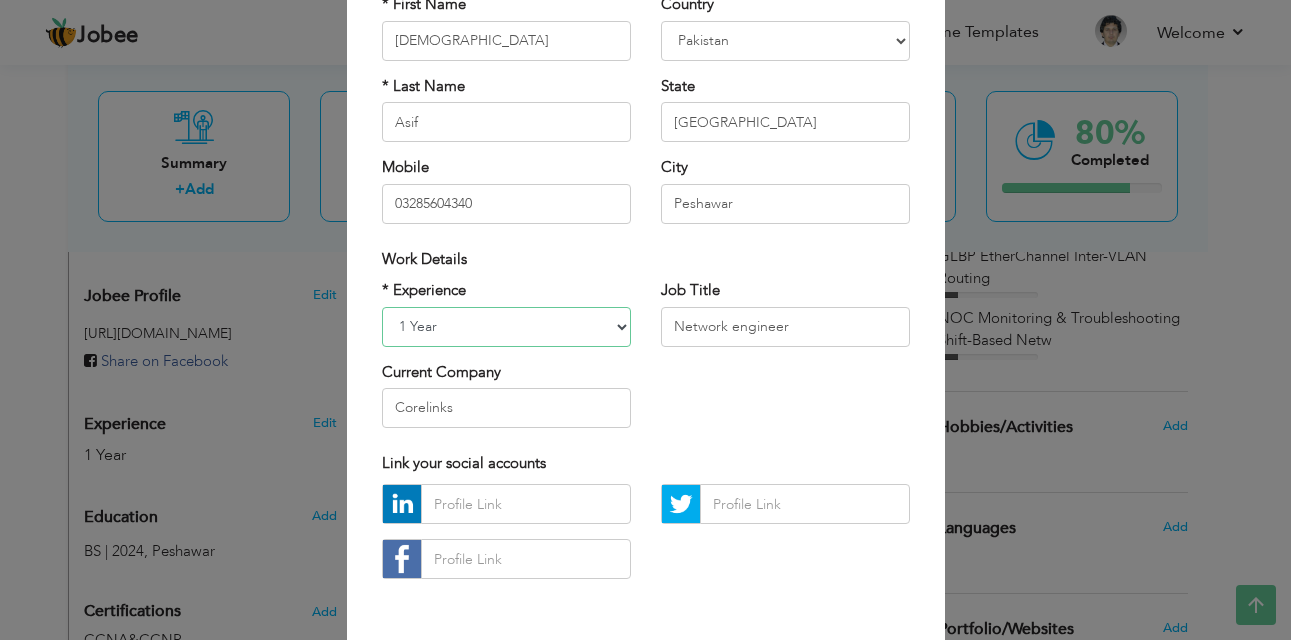 click on "Entry Level Less than 1 Year 1 Year 2 Years 3 Years 4 Years 5 Years 6 Years 7 Years 8 Years 9 Years 10 Years 11 Years 12 Years 13 Years 14 Years 15 Years 16 Years 17 Years 18 Years 19 Years 20 Years 21 Years 22 Years 23 Years 24 Years 25 Years 26 Years 27 Years 28 Years 29 Years 30 Years 31 Years 32 Years 33 Years 34 Years 35 Years More than 35 Years" at bounding box center (506, 327) 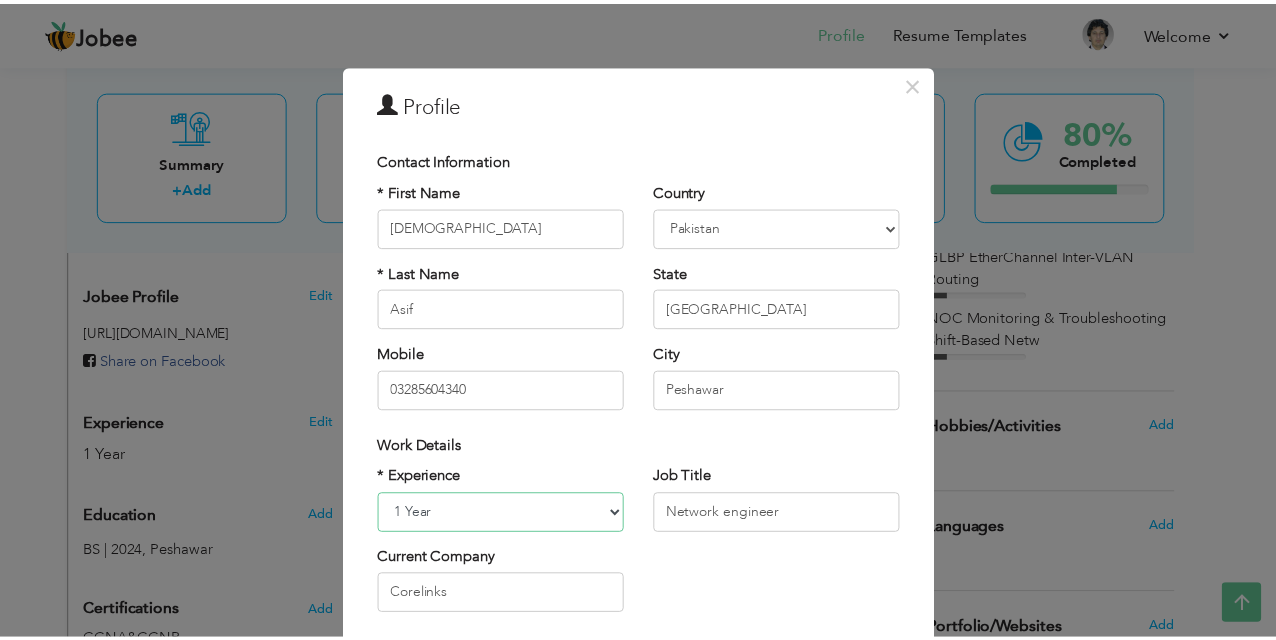 scroll, scrollTop: 262, scrollLeft: 0, axis: vertical 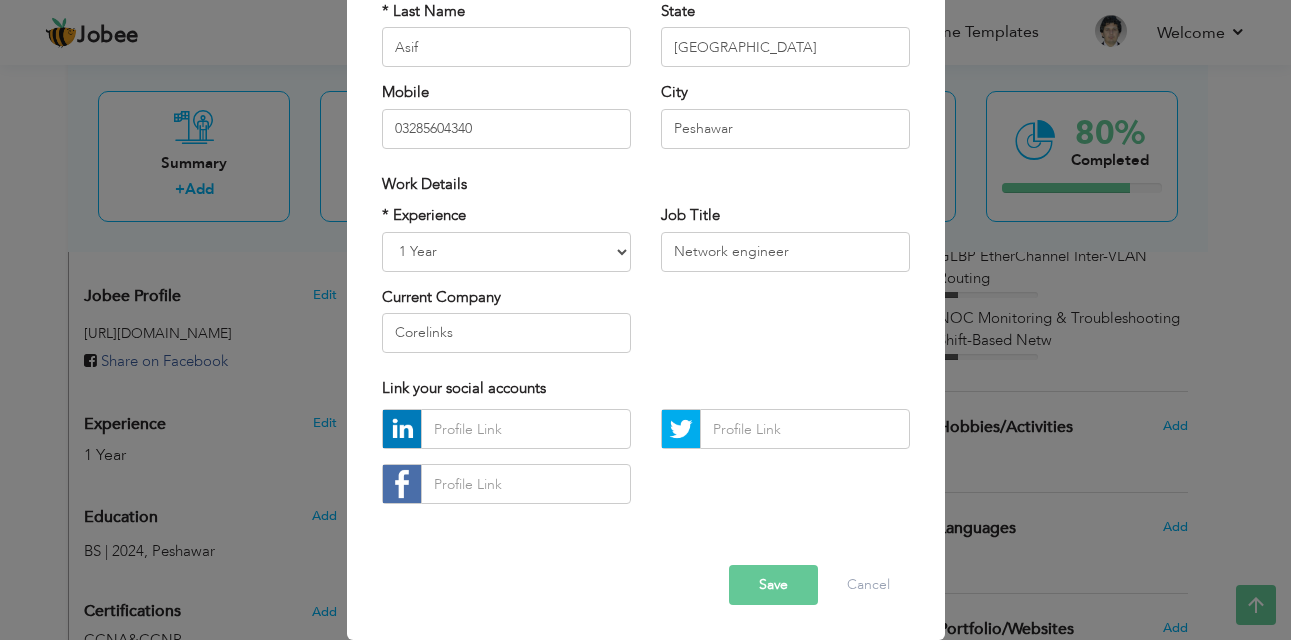 click on "Save" at bounding box center [773, 585] 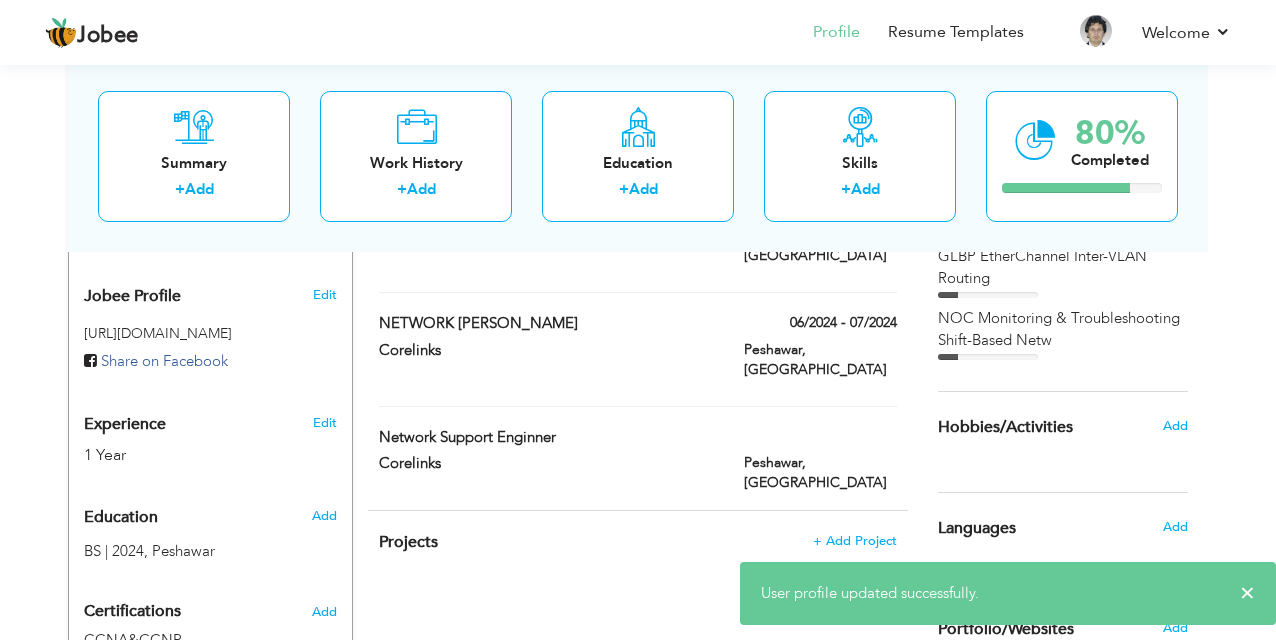drag, startPoint x: 625, startPoint y: 478, endPoint x: 634, endPoint y: 472, distance: 10.816654 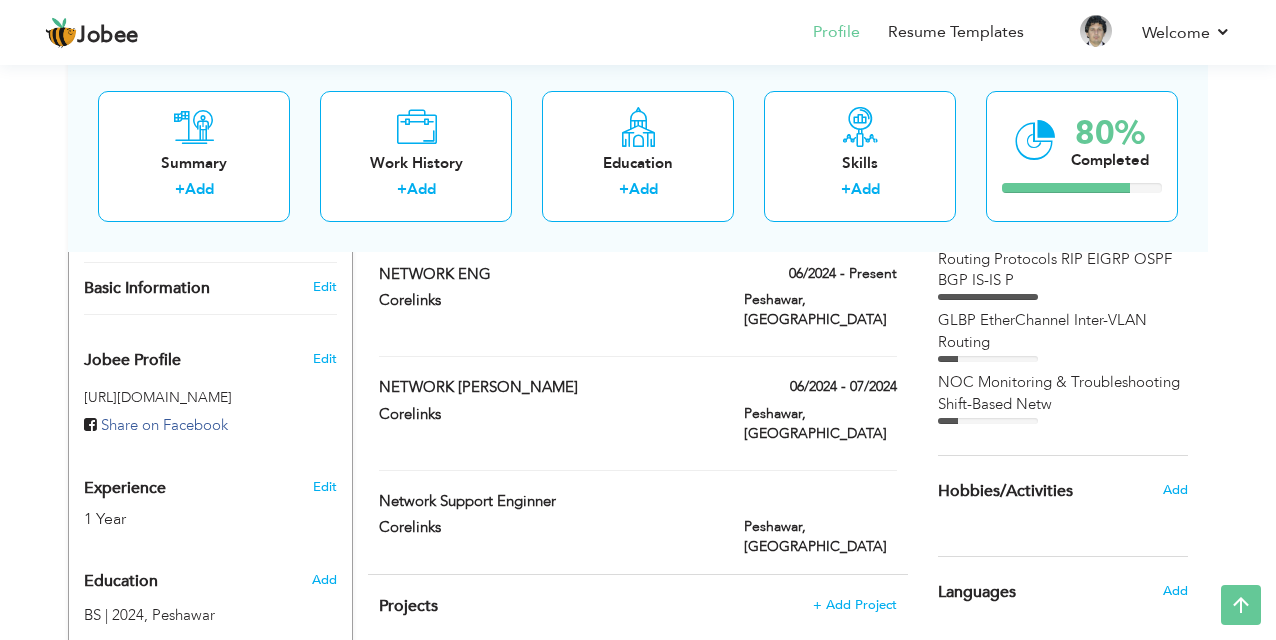 scroll, scrollTop: 563, scrollLeft: 0, axis: vertical 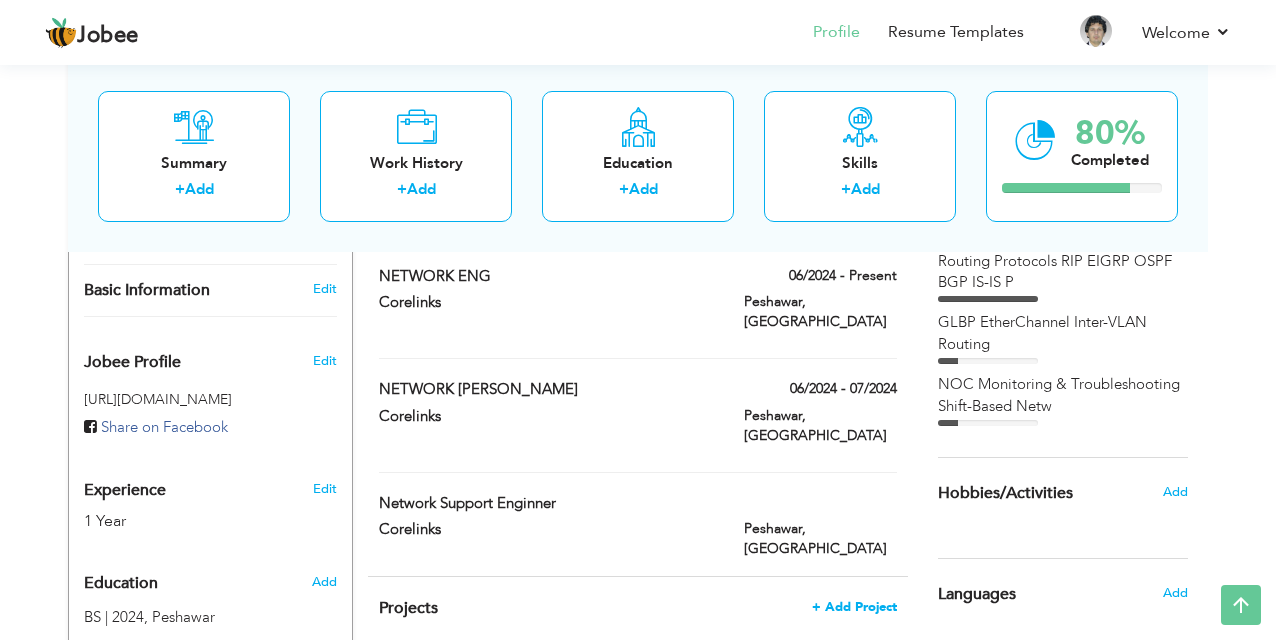 click on "+ Add Project" at bounding box center (854, 607) 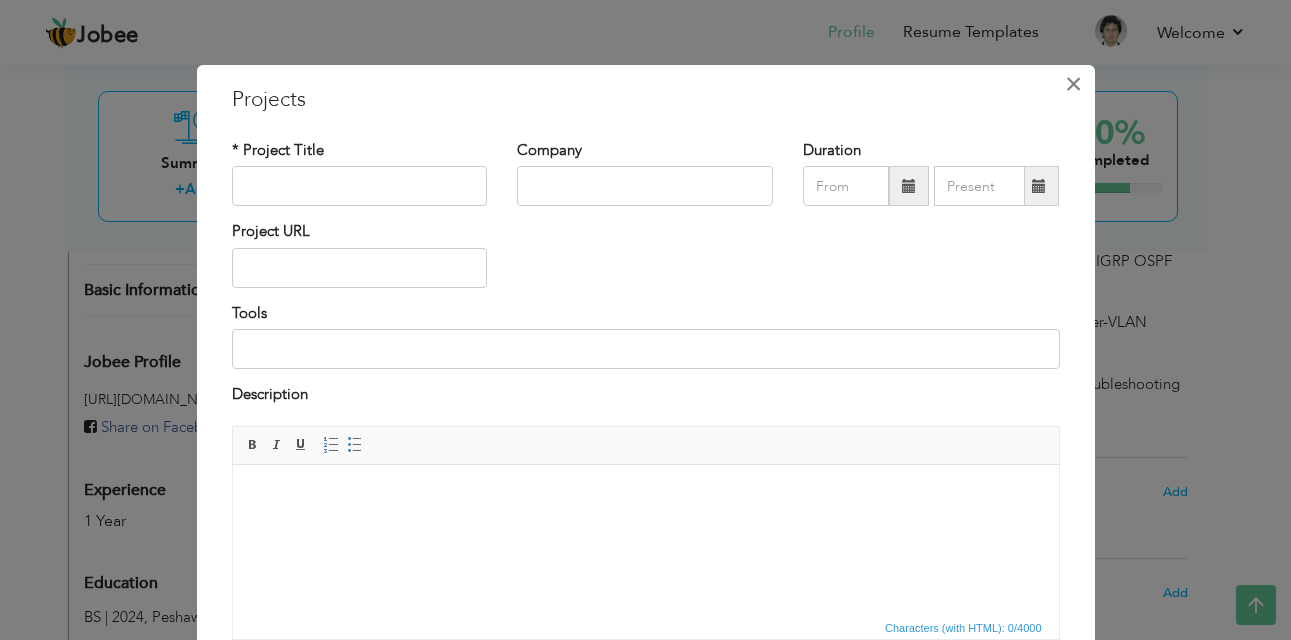 click on "×" at bounding box center [1074, 84] 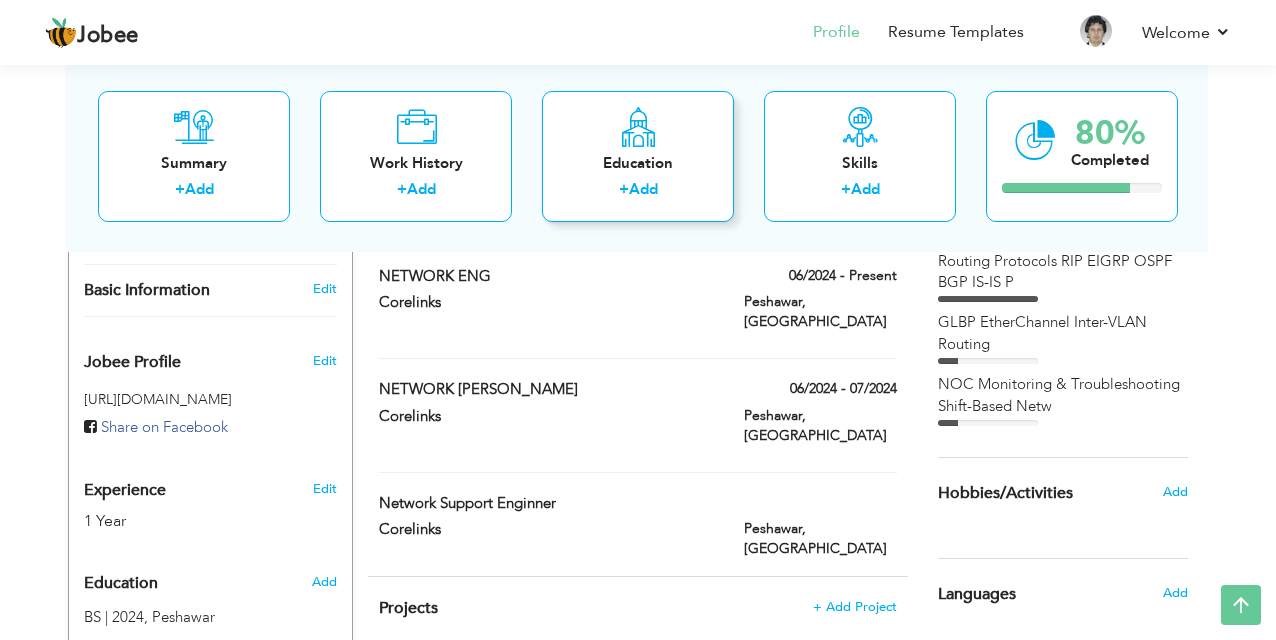 click on "Education" at bounding box center (638, 162) 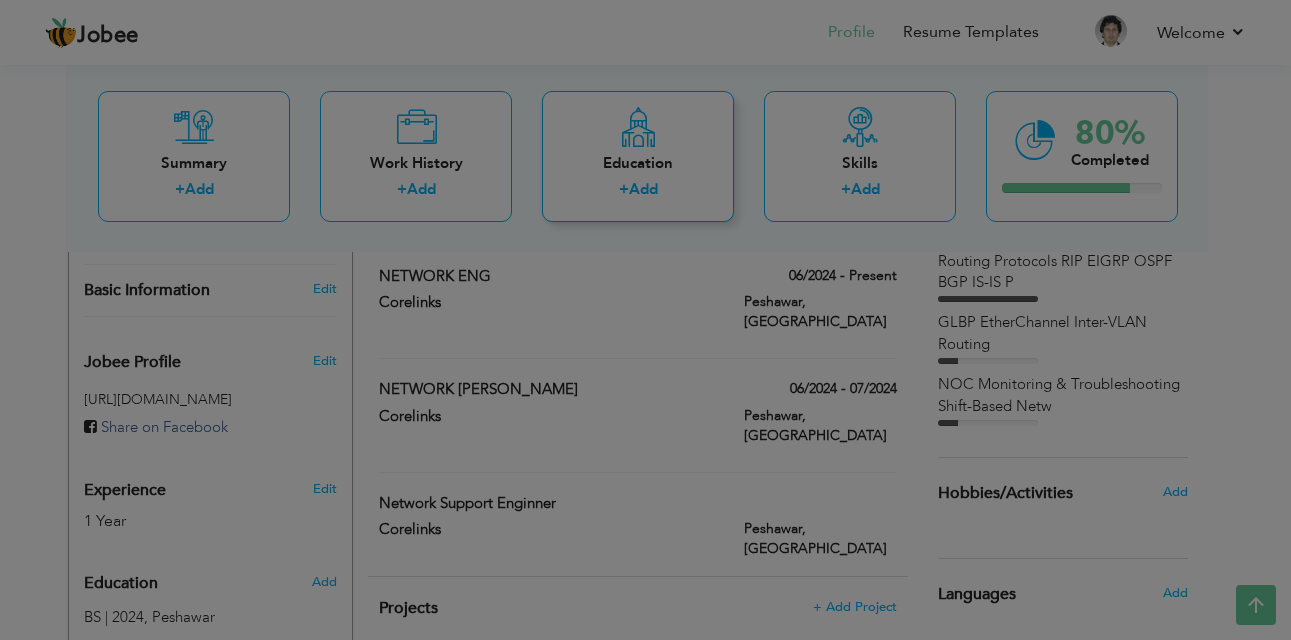 click on "Jobee
Profile
Resume Templates
Resume Templates
Cover Letters
About
My Resume
Welcome
Settings
Log off
Muhammad" at bounding box center (645, 175) 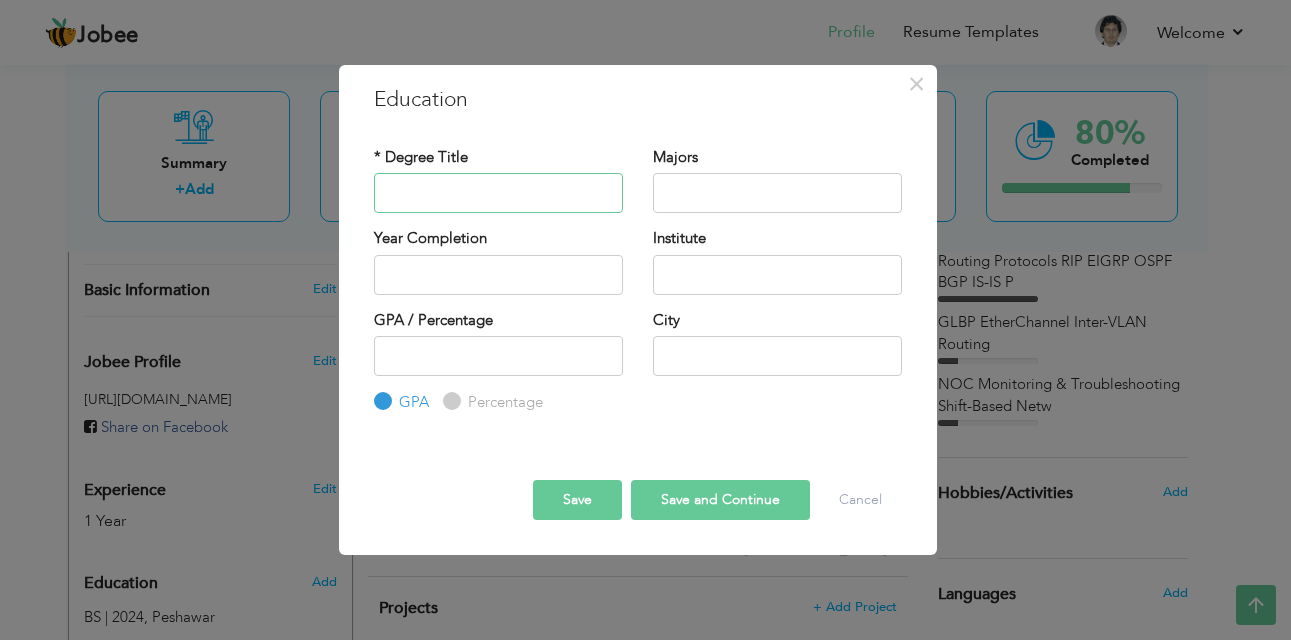 click at bounding box center [498, 193] 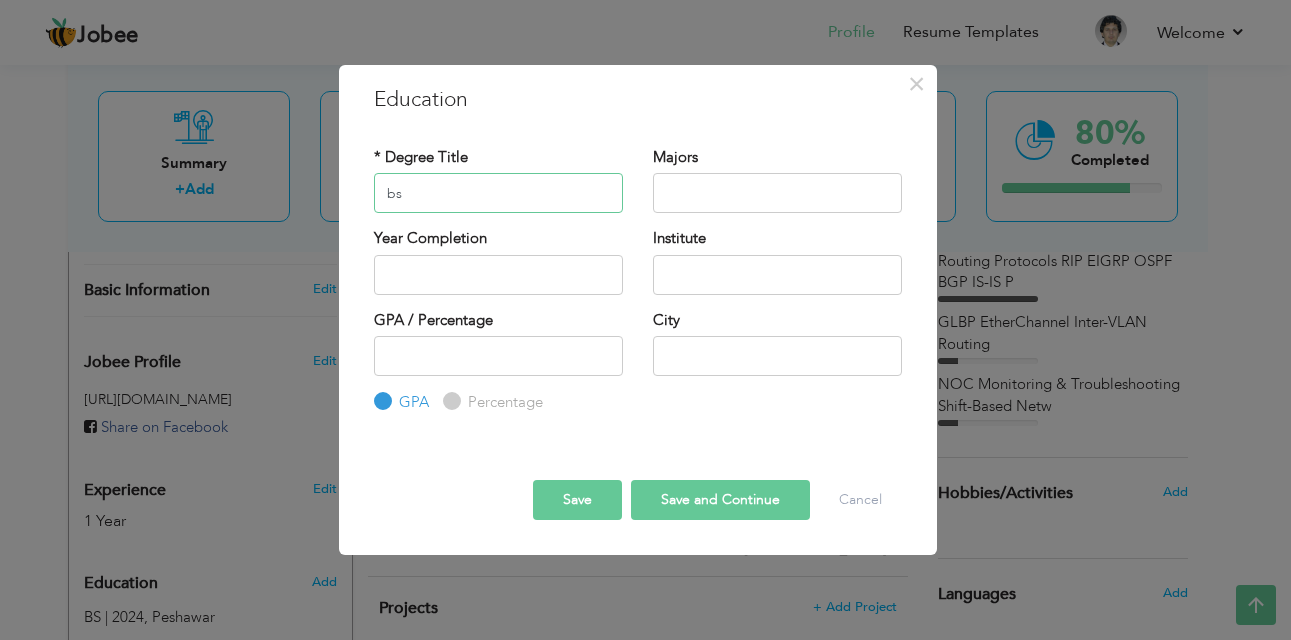 type on "bs" 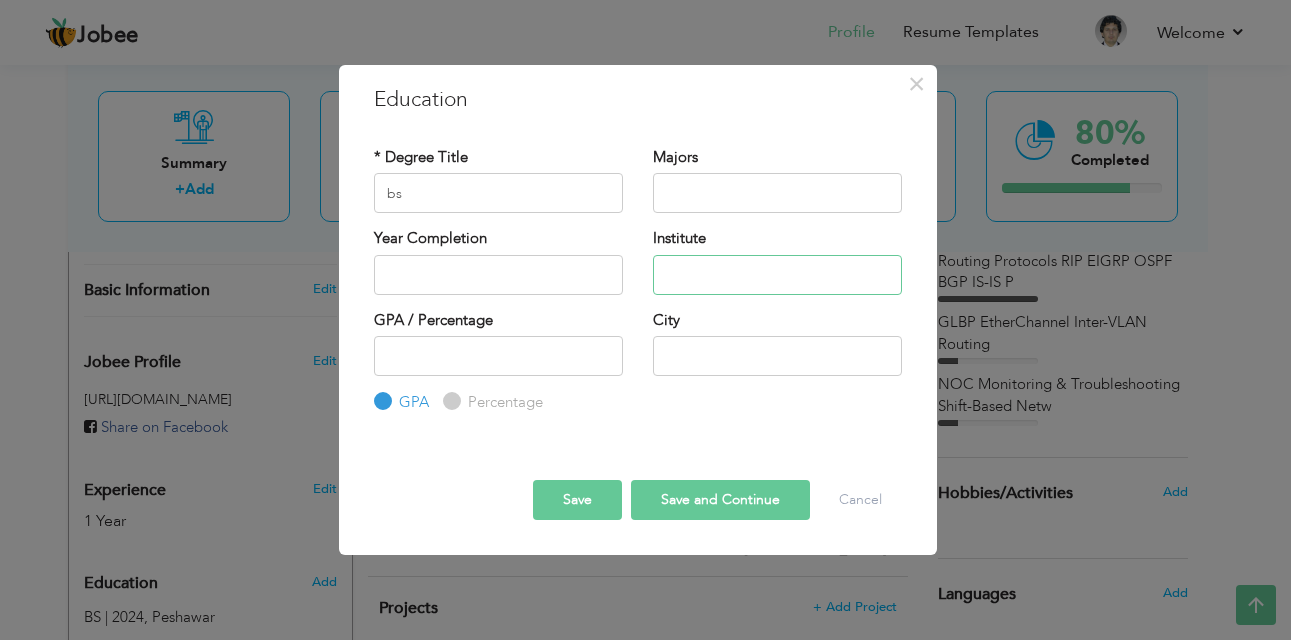 click at bounding box center (777, 275) 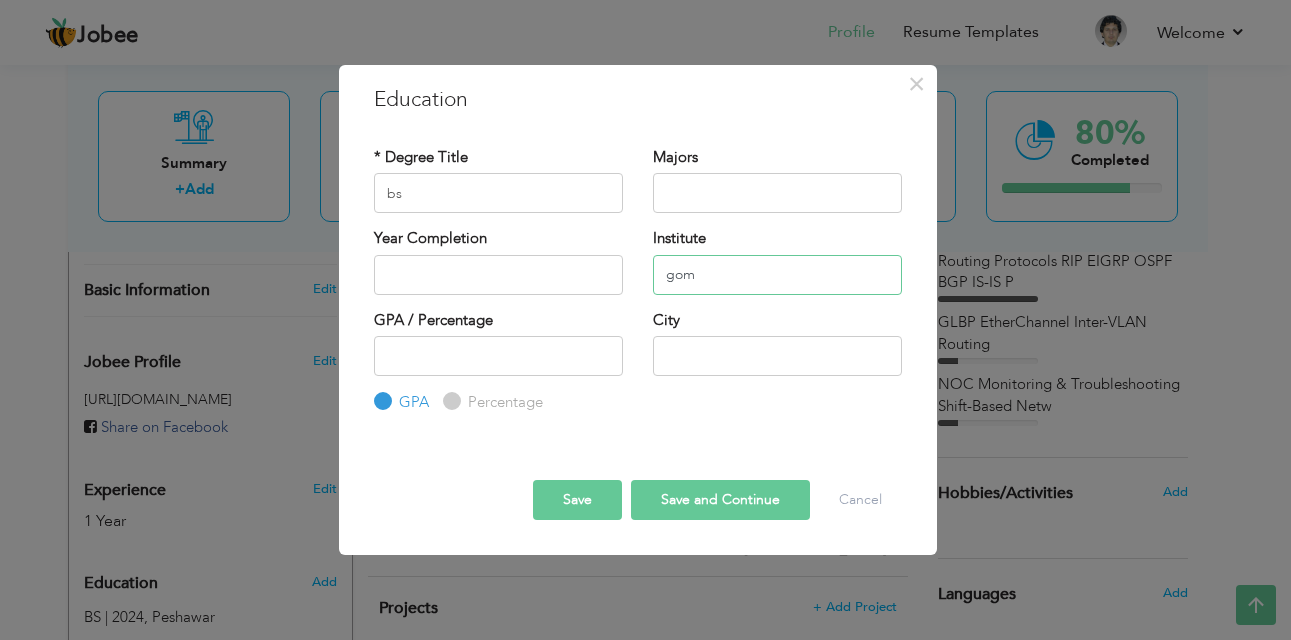drag, startPoint x: 673, startPoint y: 274, endPoint x: 825, endPoint y: 228, distance: 158.80806 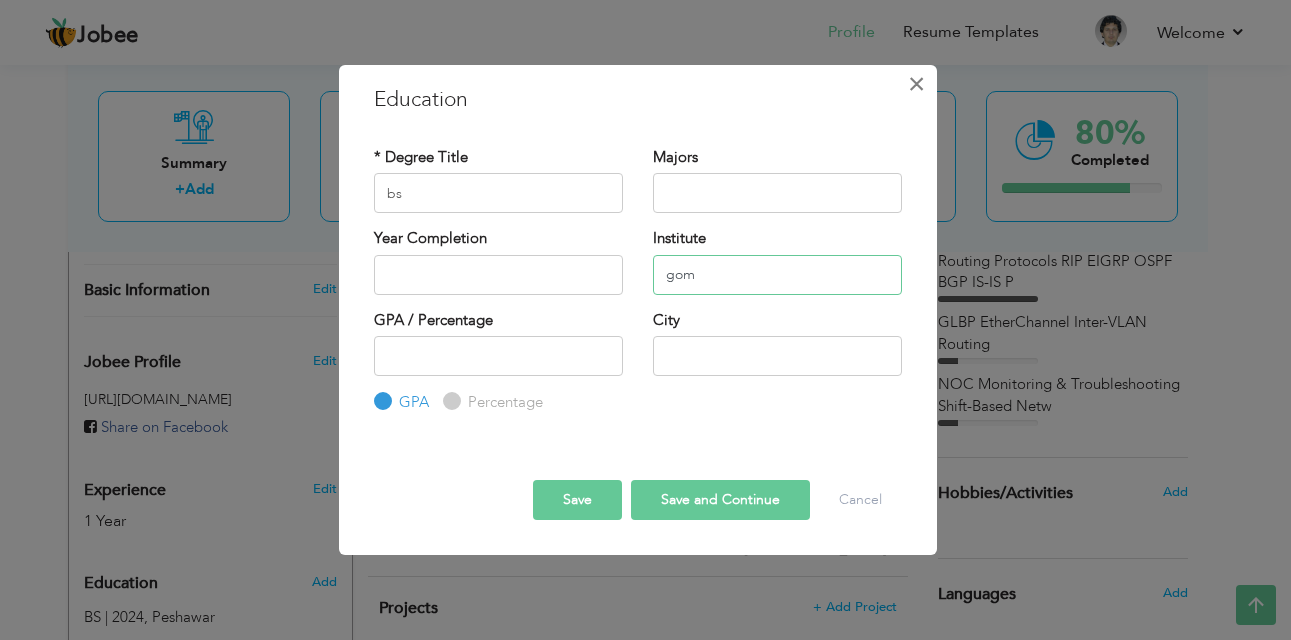type on "gom" 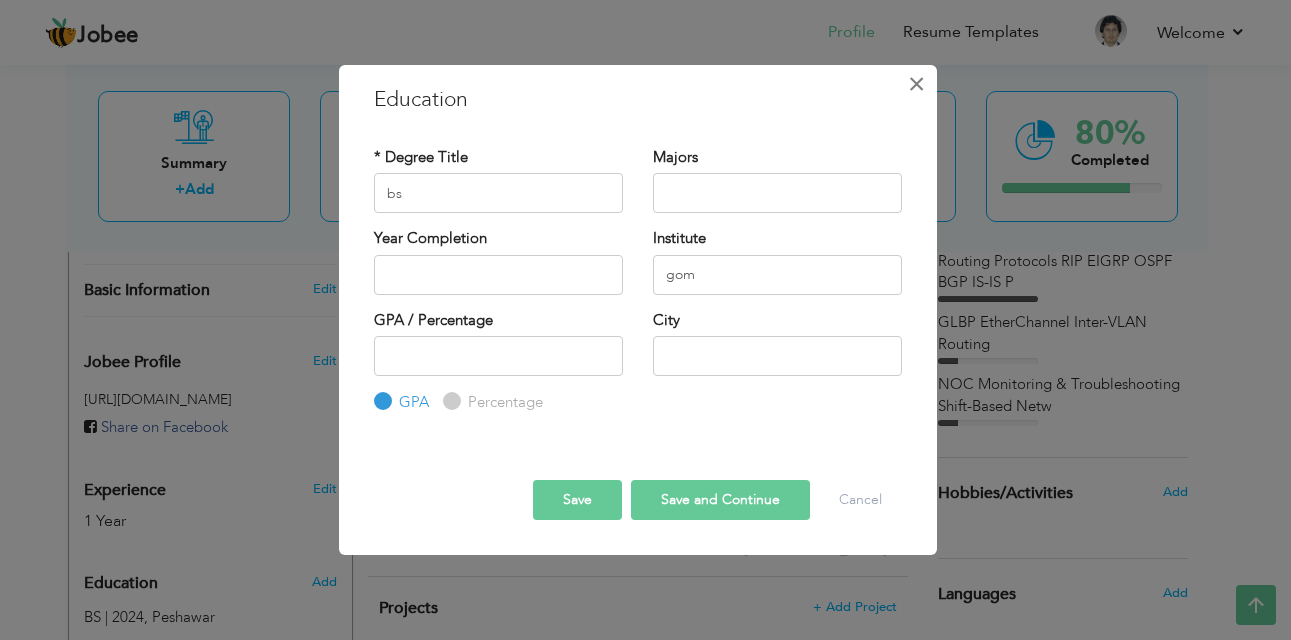 click on "×" at bounding box center (916, 84) 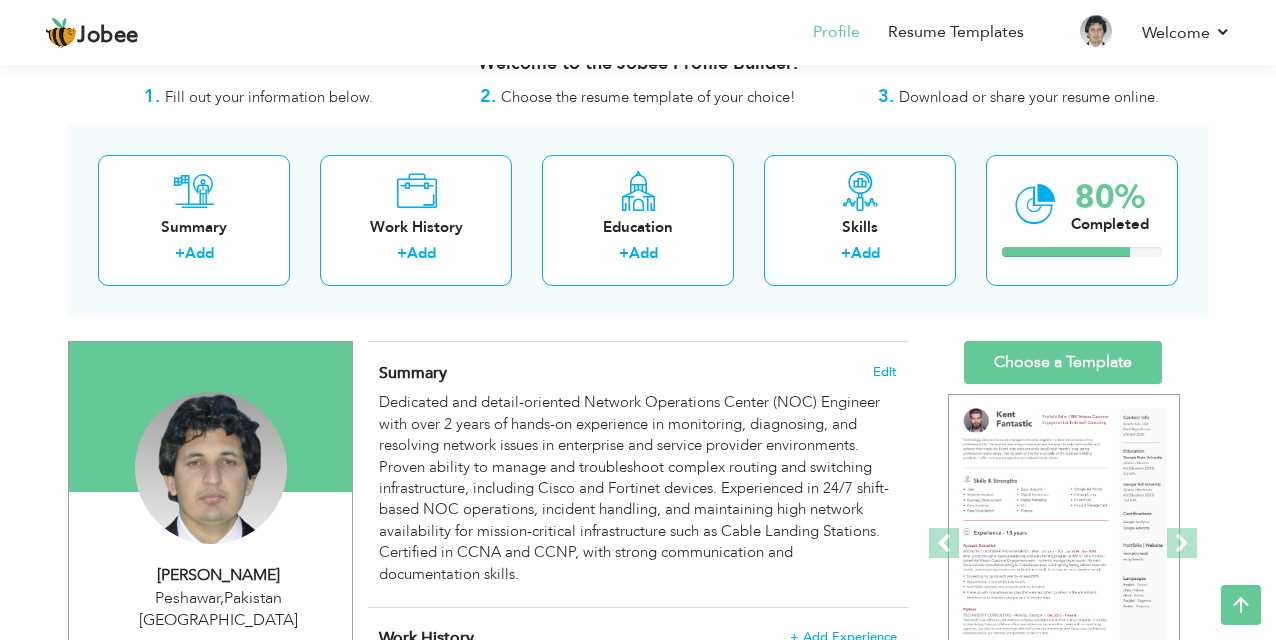 scroll, scrollTop: 0, scrollLeft: 0, axis: both 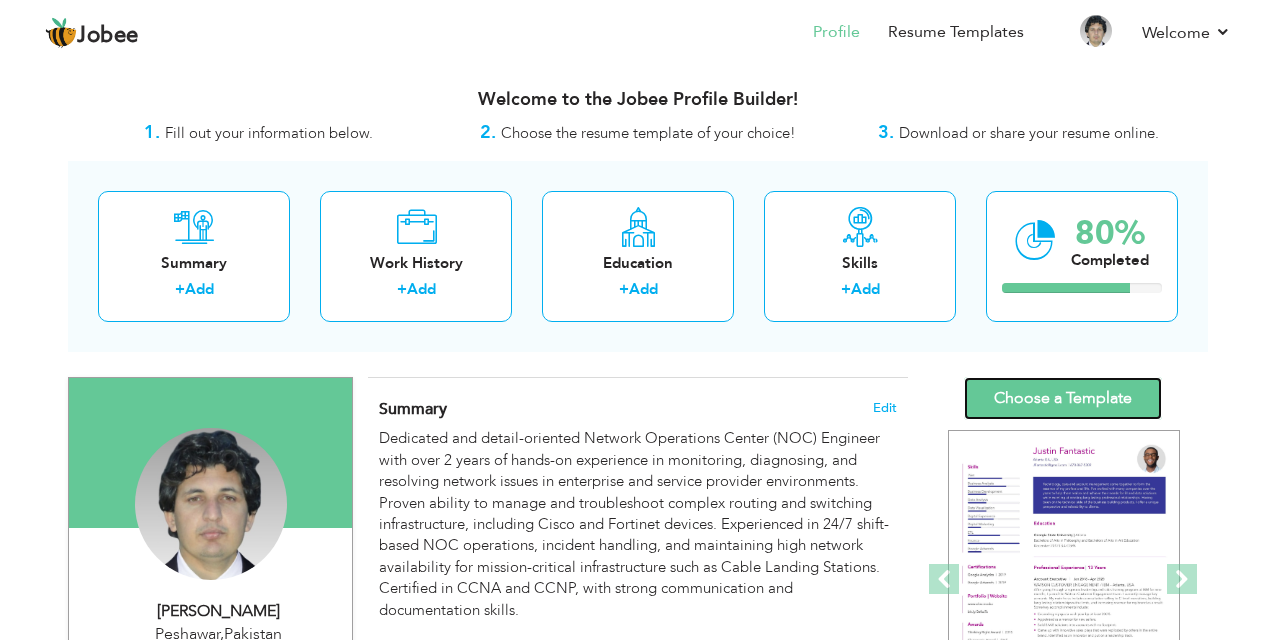 click on "Choose a Template" at bounding box center (1063, 398) 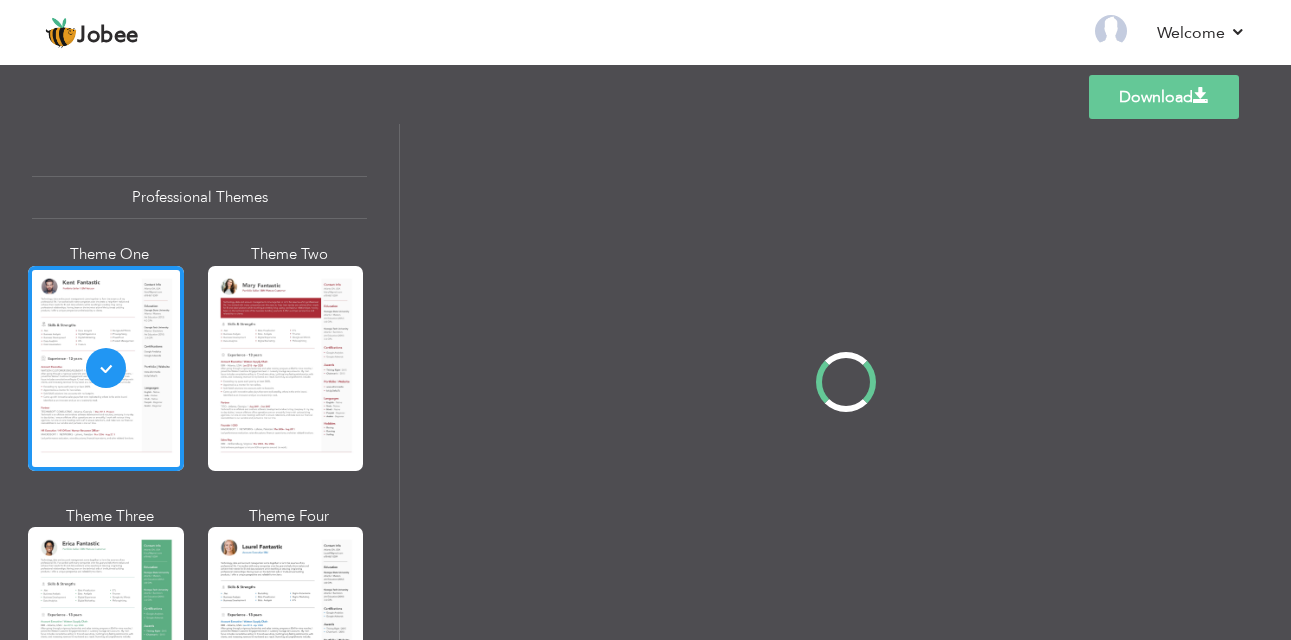 scroll, scrollTop: 0, scrollLeft: 0, axis: both 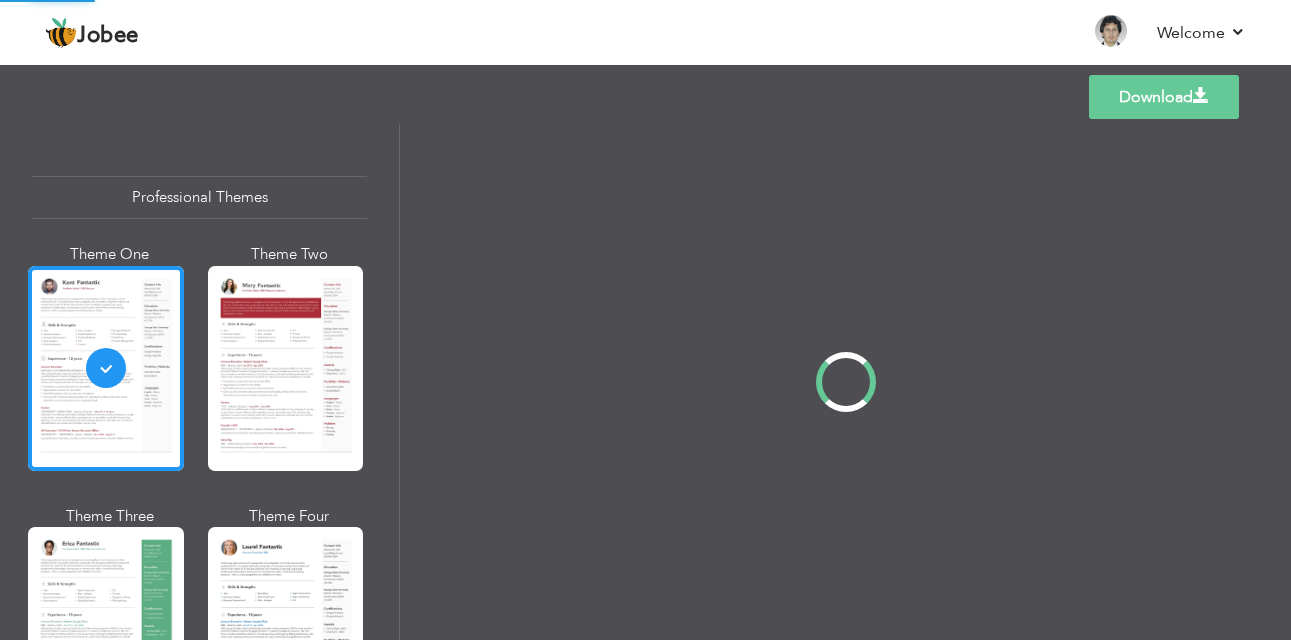 click at bounding box center (845, 382) 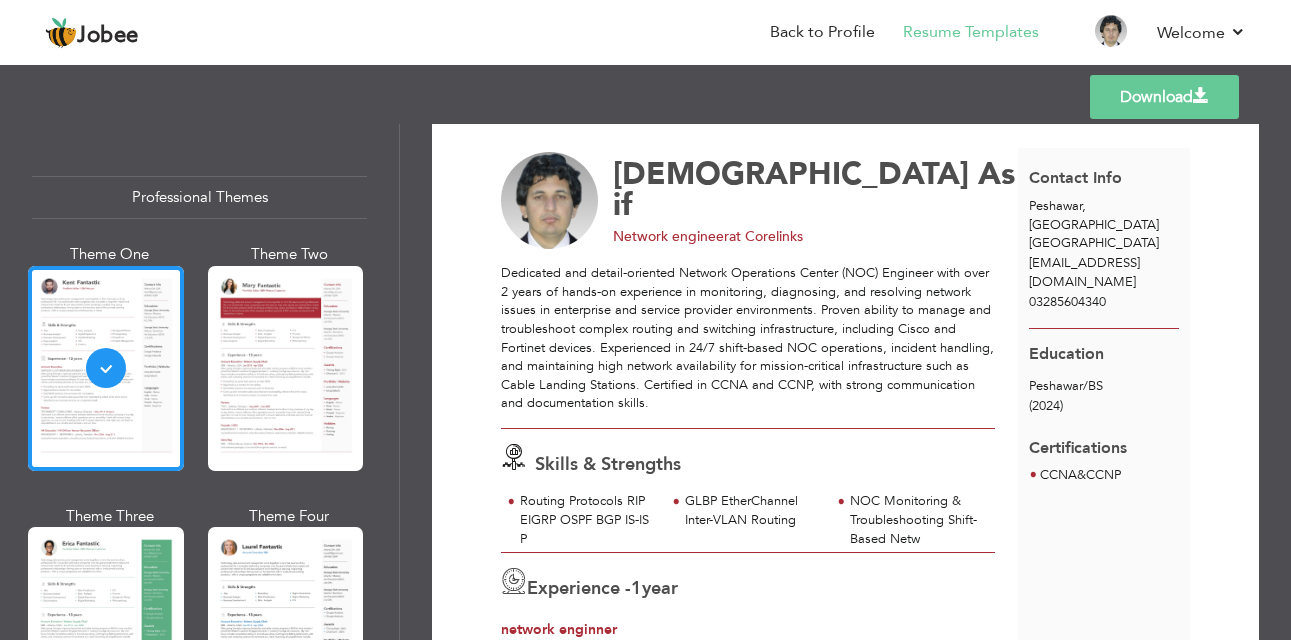 scroll, scrollTop: 33, scrollLeft: 0, axis: vertical 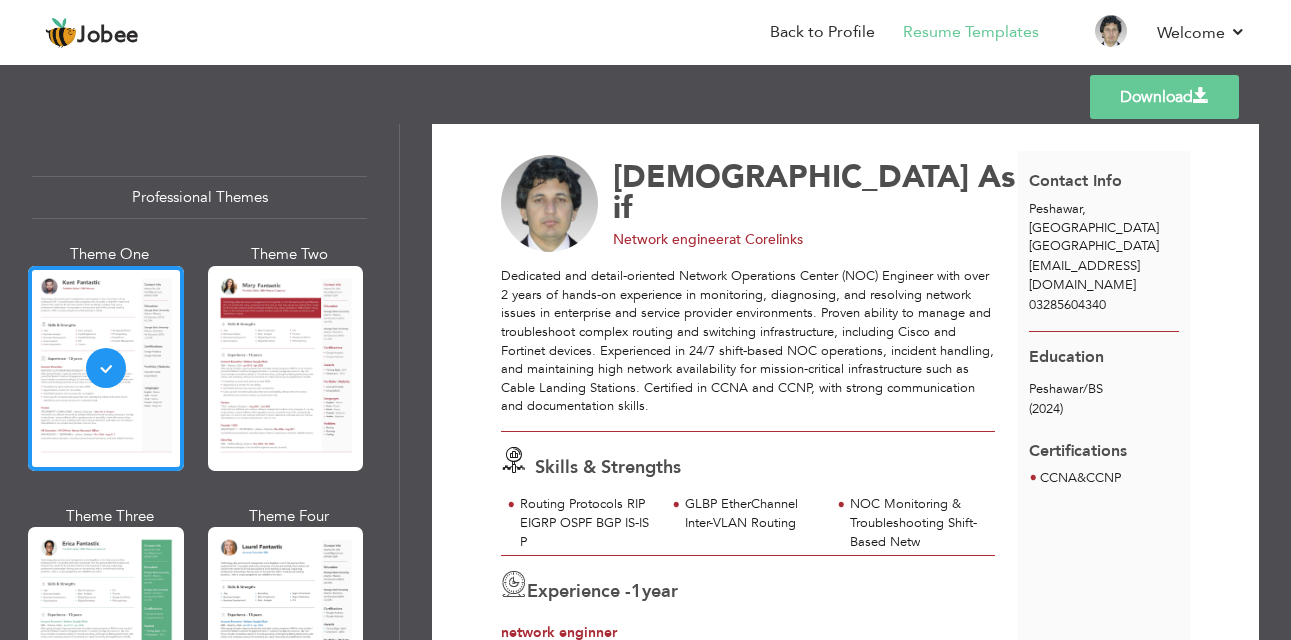 click on "Download" at bounding box center (1164, 97) 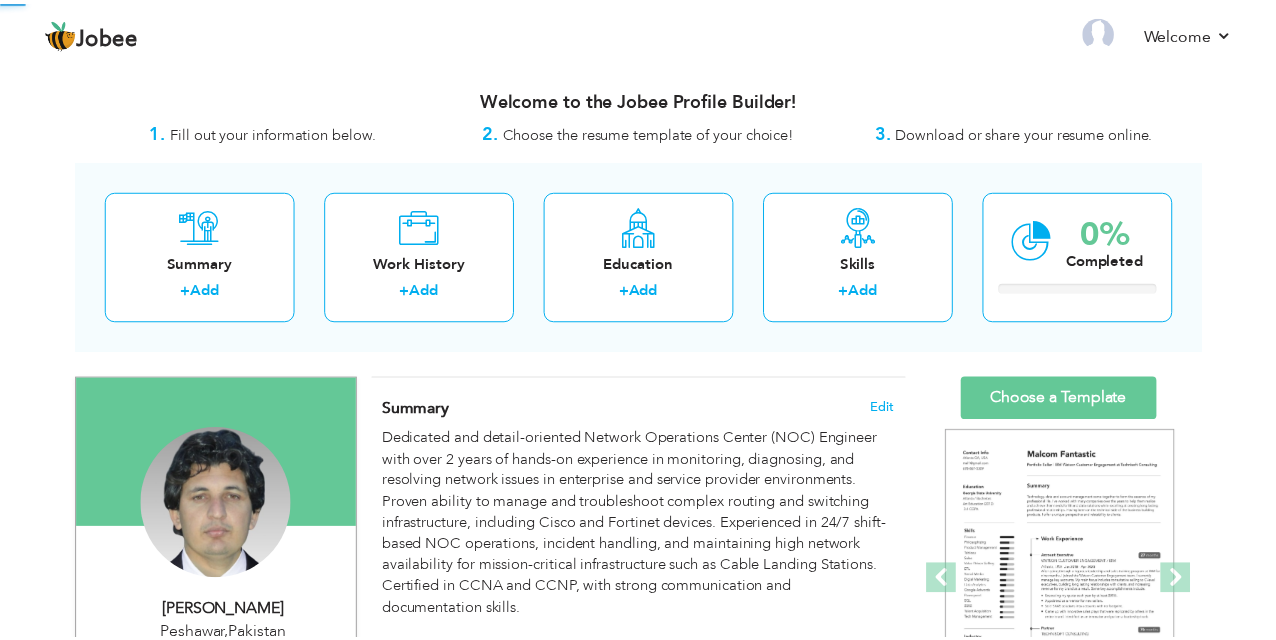 scroll, scrollTop: 0, scrollLeft: 0, axis: both 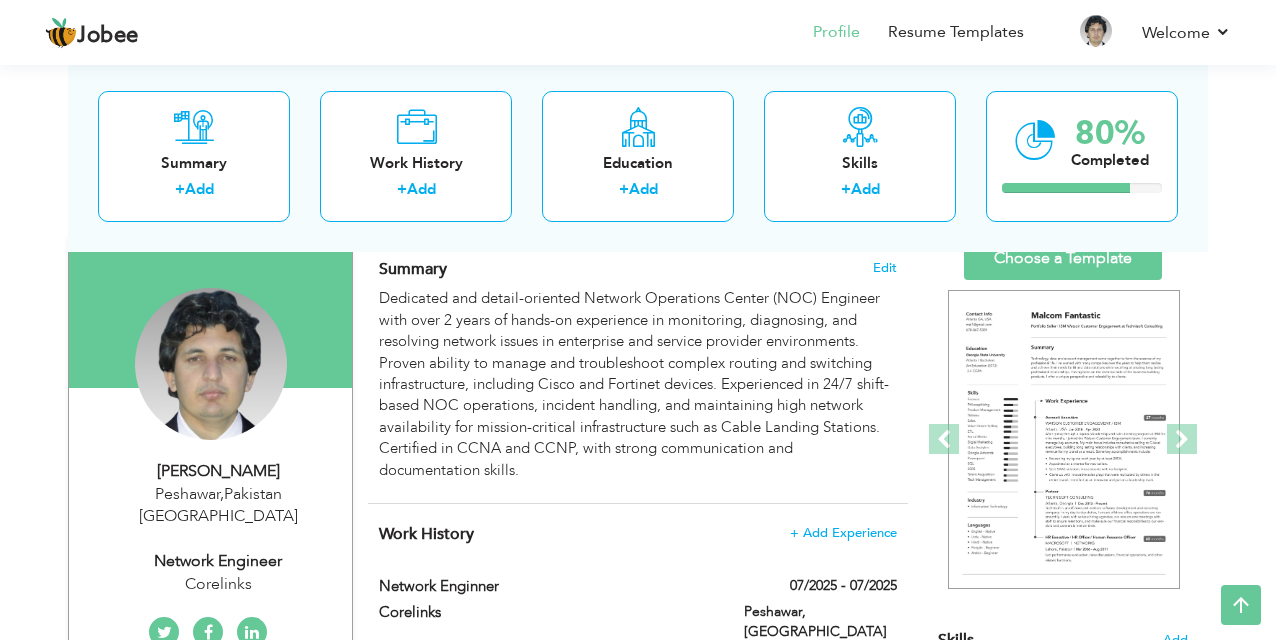 click on "Dedicated and detail-oriented Network Operations Center (NOC) Engineer with over 2 years of hands-on experience in monitoring, diagnosing, and resolving network issues in enterprise and service provider environments. Proven ability to manage and troubleshoot complex routing and switching infrastructure, including Cisco and Fortinet devices. Experienced in 24/7 shift-based NOC operations, incident handling, and maintaining high network availability for mission-critical infrastructure such as Cable Landing Stations. Certified in CCNA and CCNP, with strong communication and documentation skills." at bounding box center [638, 384] 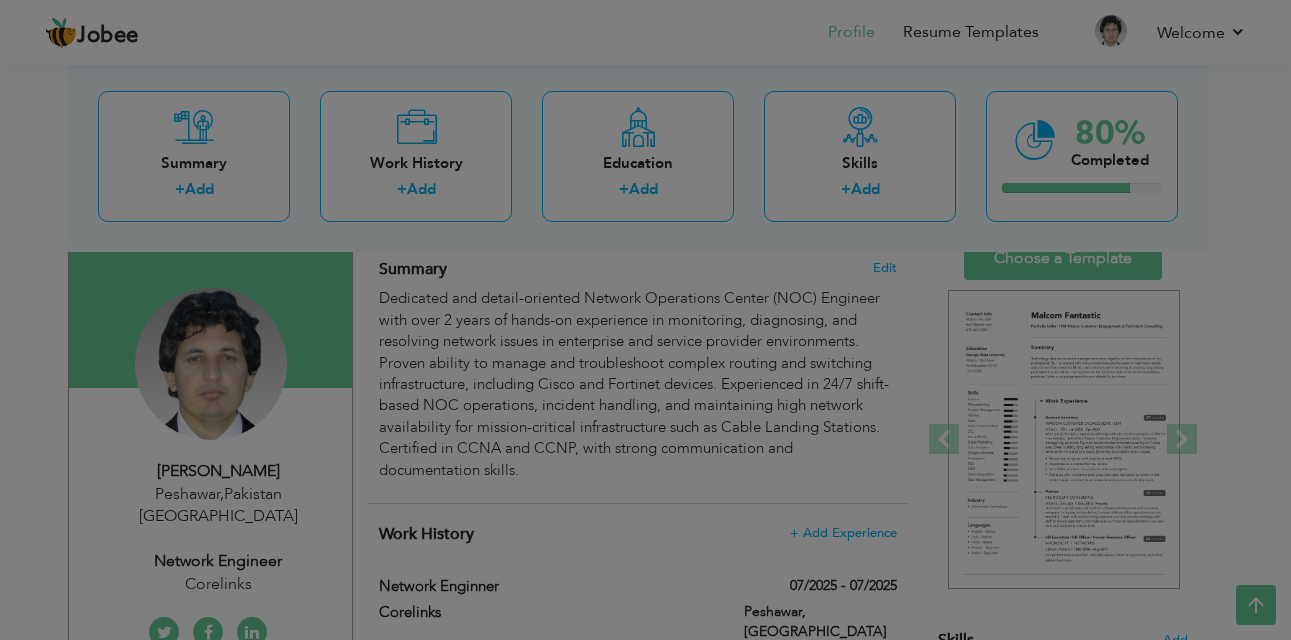 click on "Jobee
Profile
Resume Templates
Resume Templates
Cover Letters
About
My Resume
Welcome
Settings
Log off
Welcome" at bounding box center [645, 598] 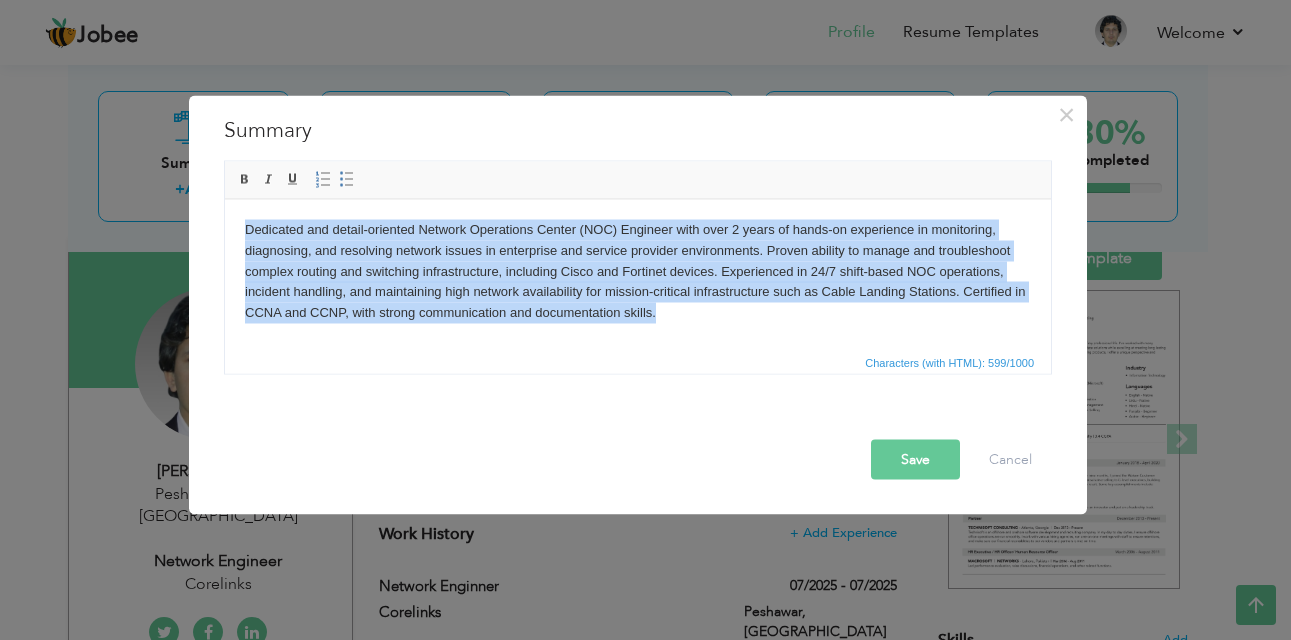 drag, startPoint x: 669, startPoint y: 308, endPoint x: 244, endPoint y: 207, distance: 436.83636 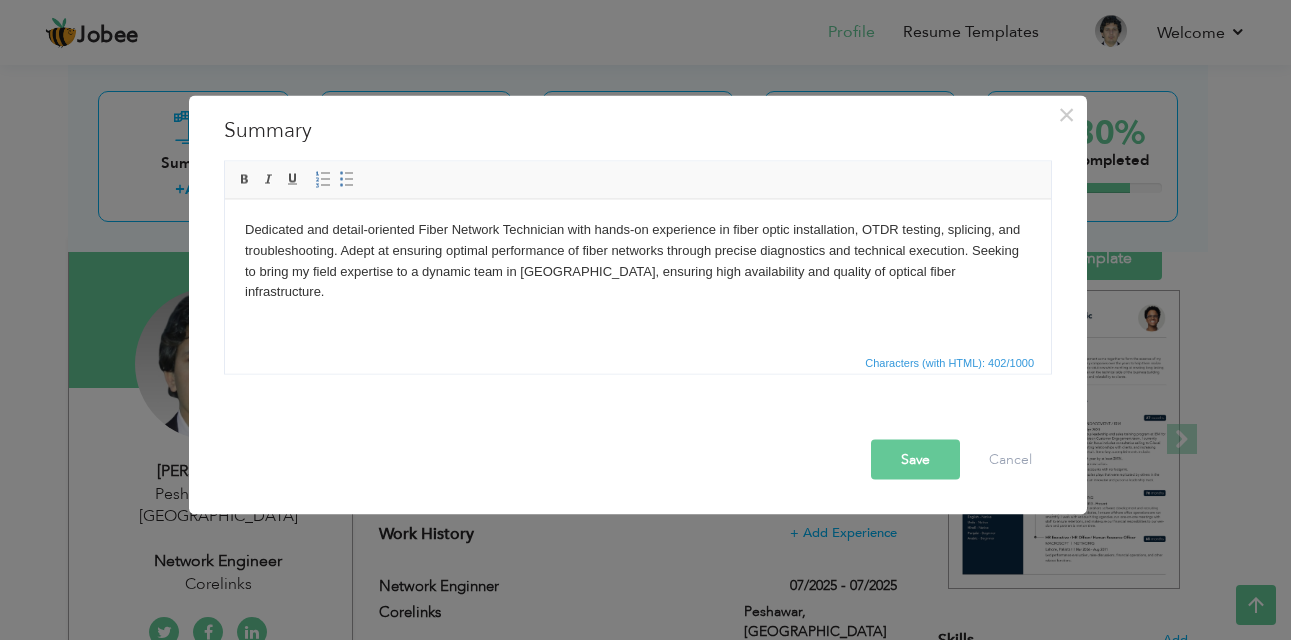 click on "Save" at bounding box center [915, 460] 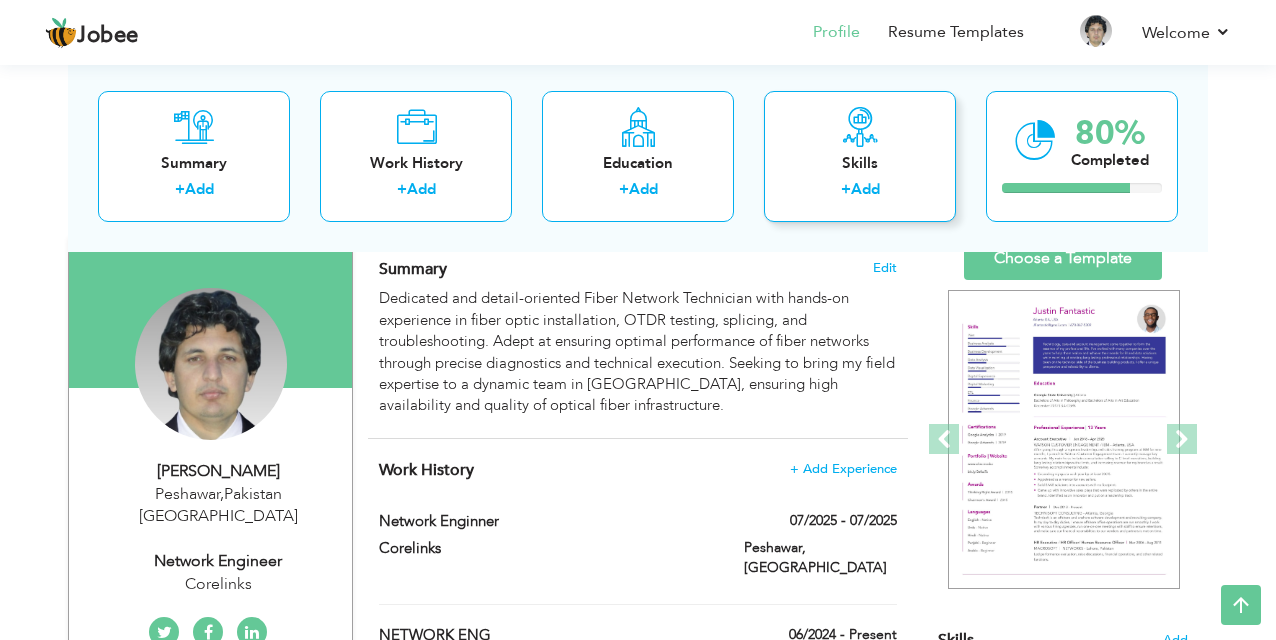 click on "Skills" at bounding box center [860, 162] 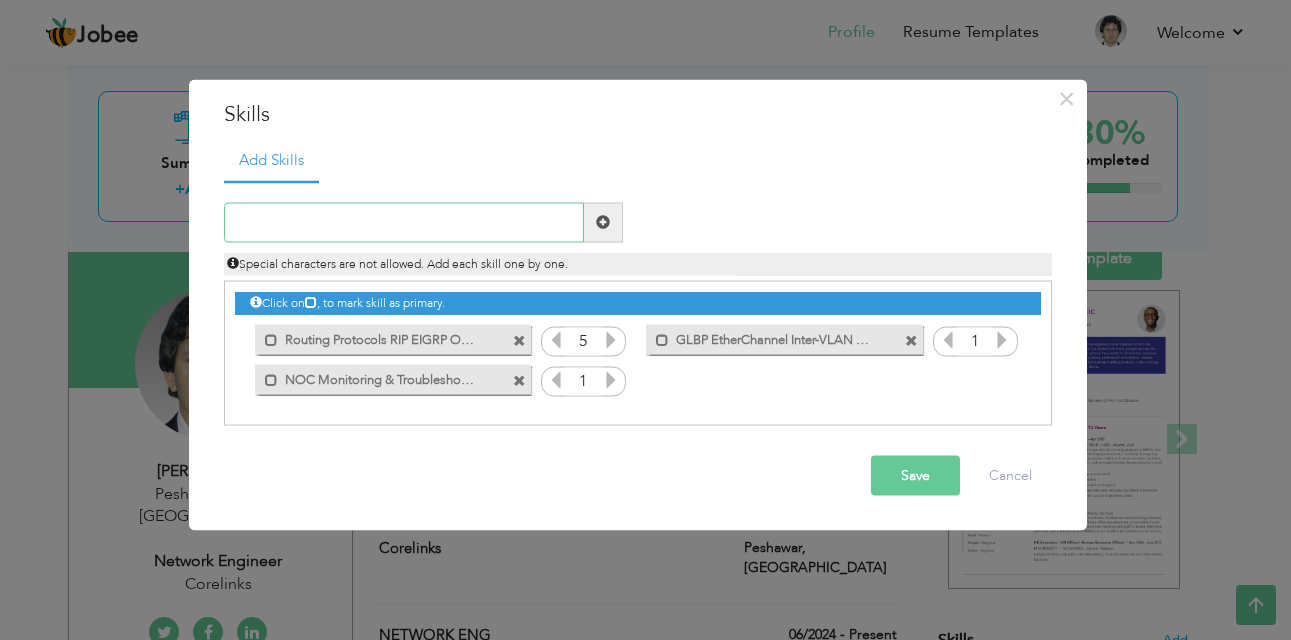click at bounding box center [404, 222] 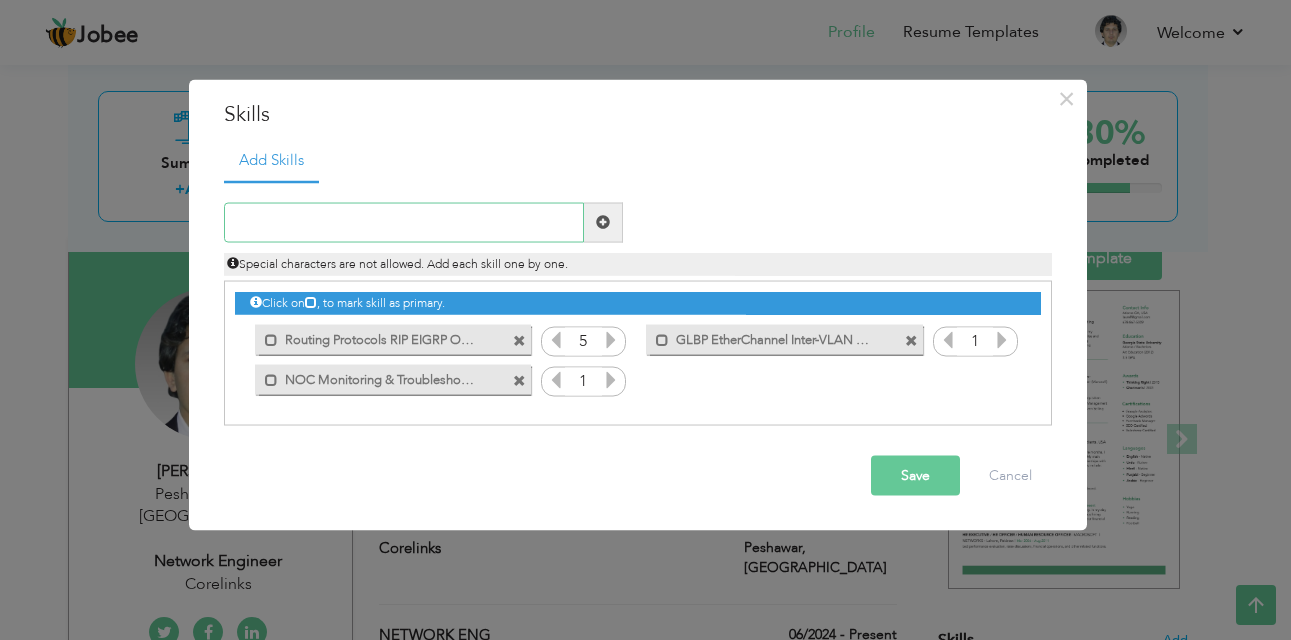 paste on "OTDR Testing & Fault Isolation  Fiber Optic Cable" 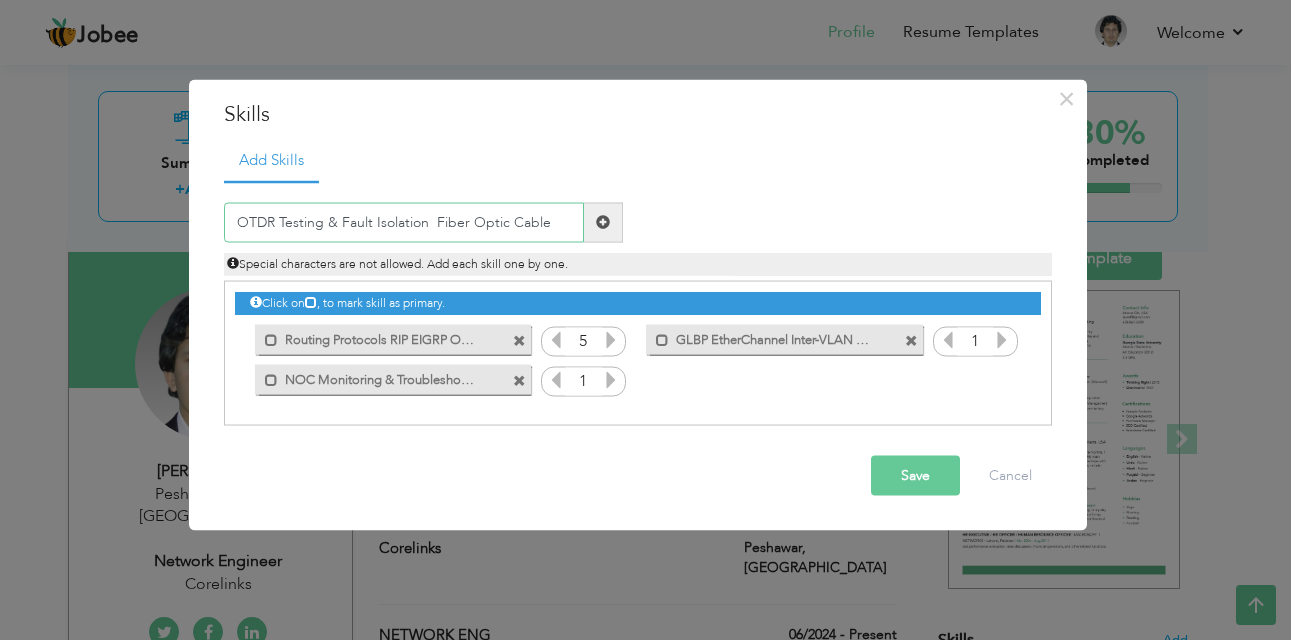 type on "OTDR Testing & Fault Isolation  Fiber Optic Cable" 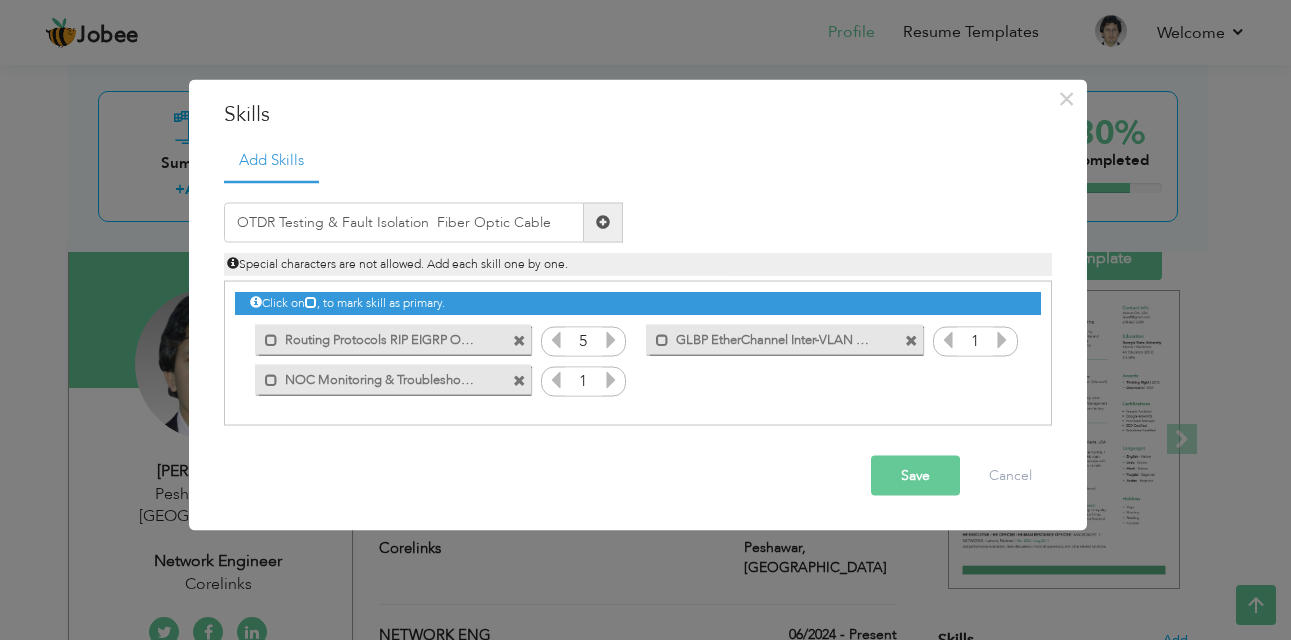 click on "Save" at bounding box center (915, 475) 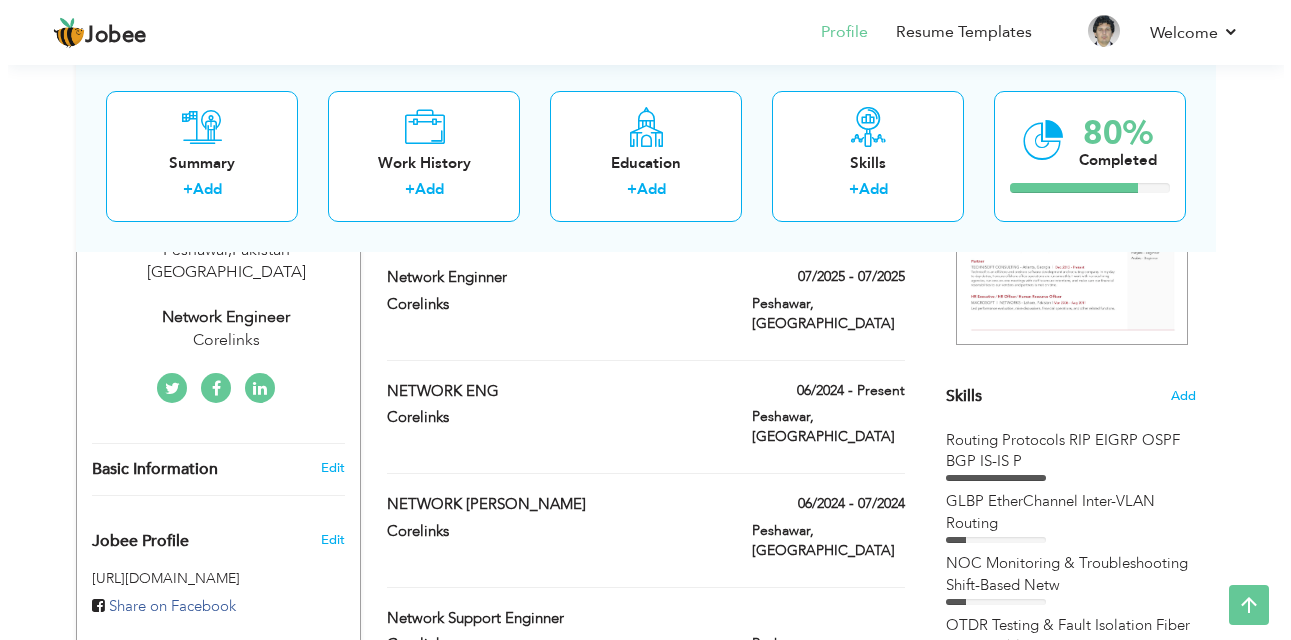 scroll, scrollTop: 367, scrollLeft: 0, axis: vertical 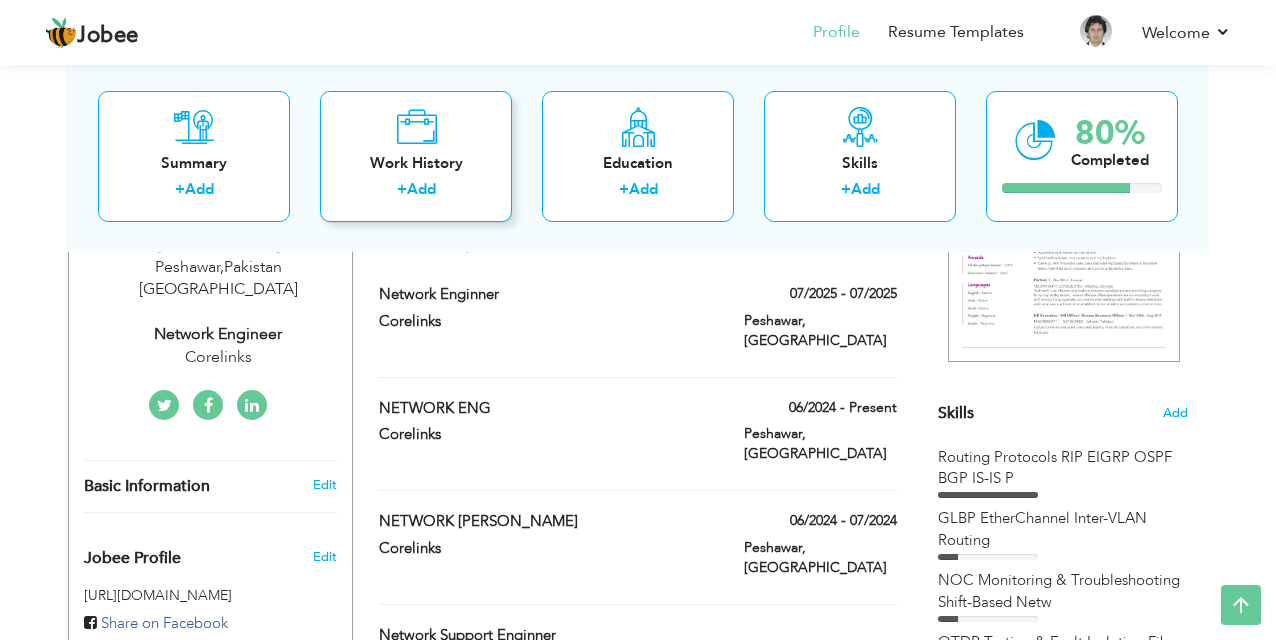 click on "Work History
+  Add" at bounding box center (416, 155) 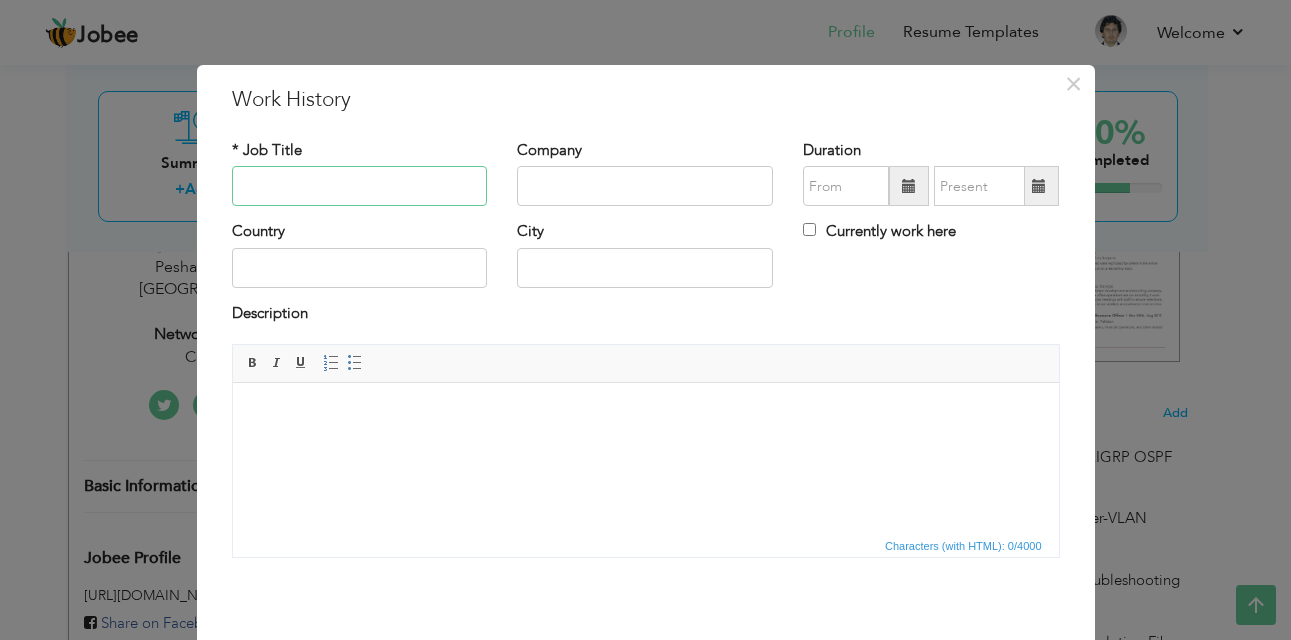 click at bounding box center [360, 186] 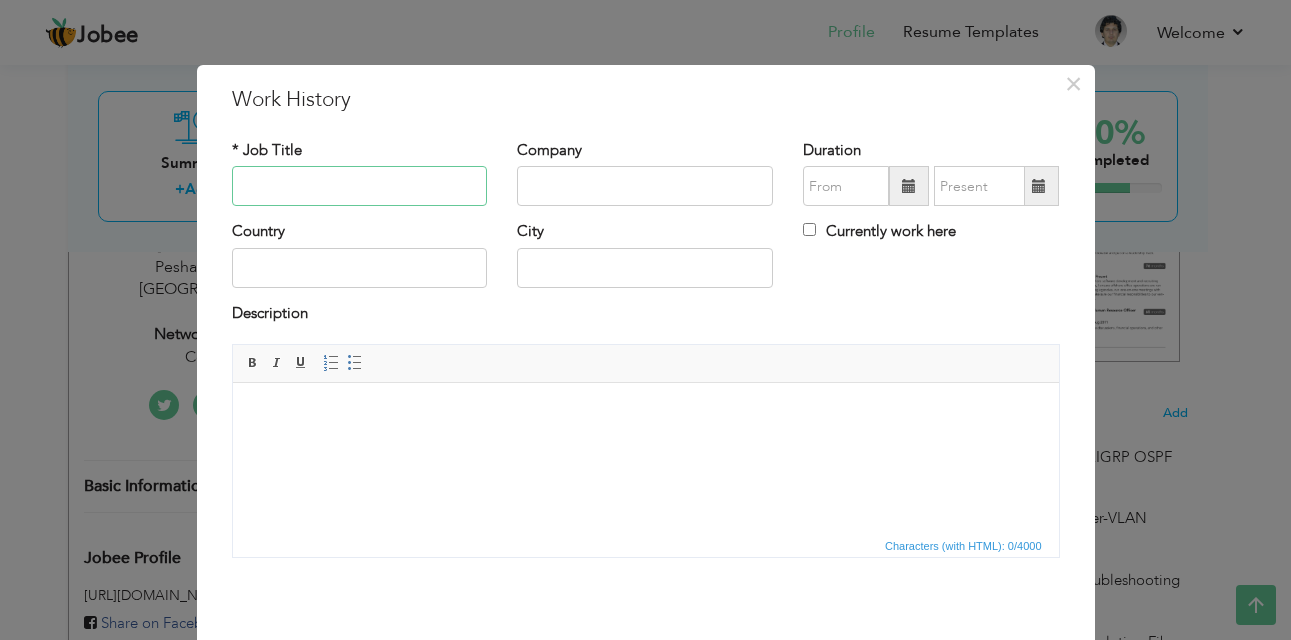 click at bounding box center (360, 186) 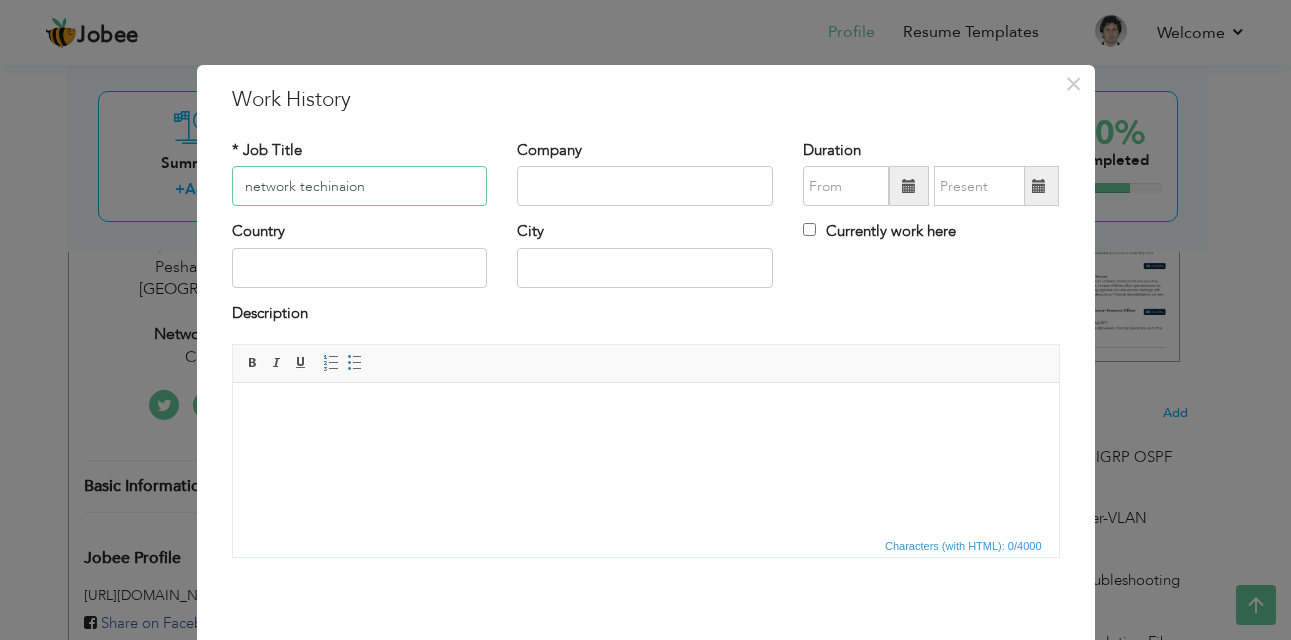 type on "network techinaion" 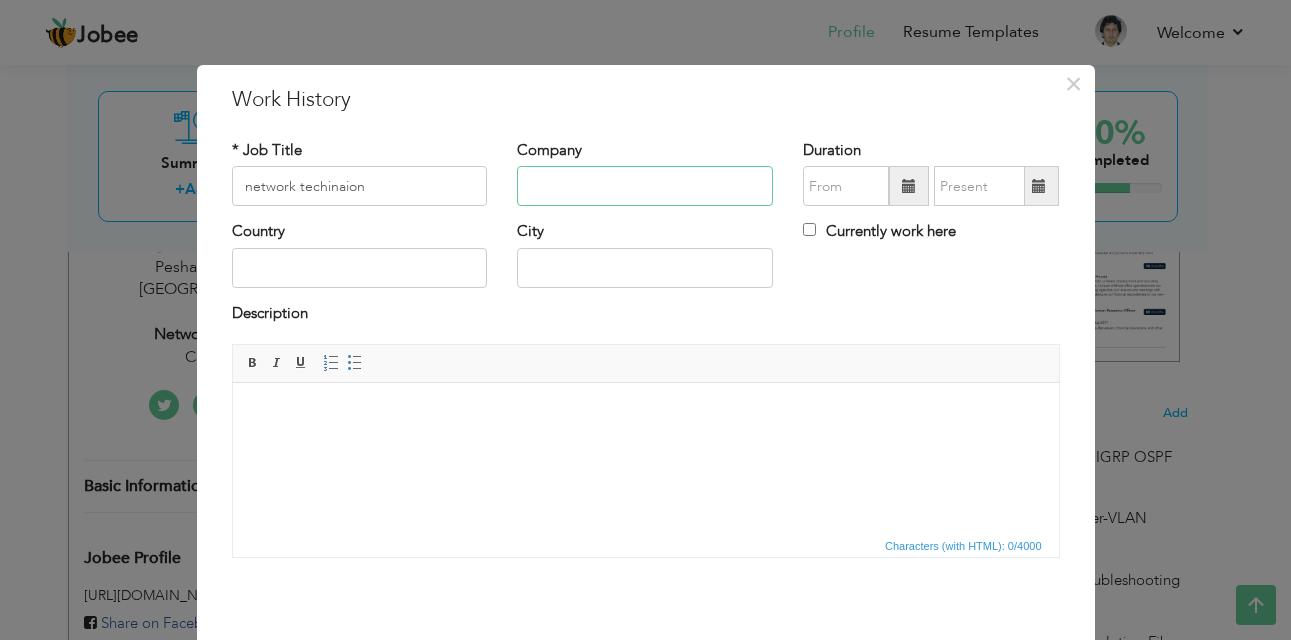 click at bounding box center (645, 186) 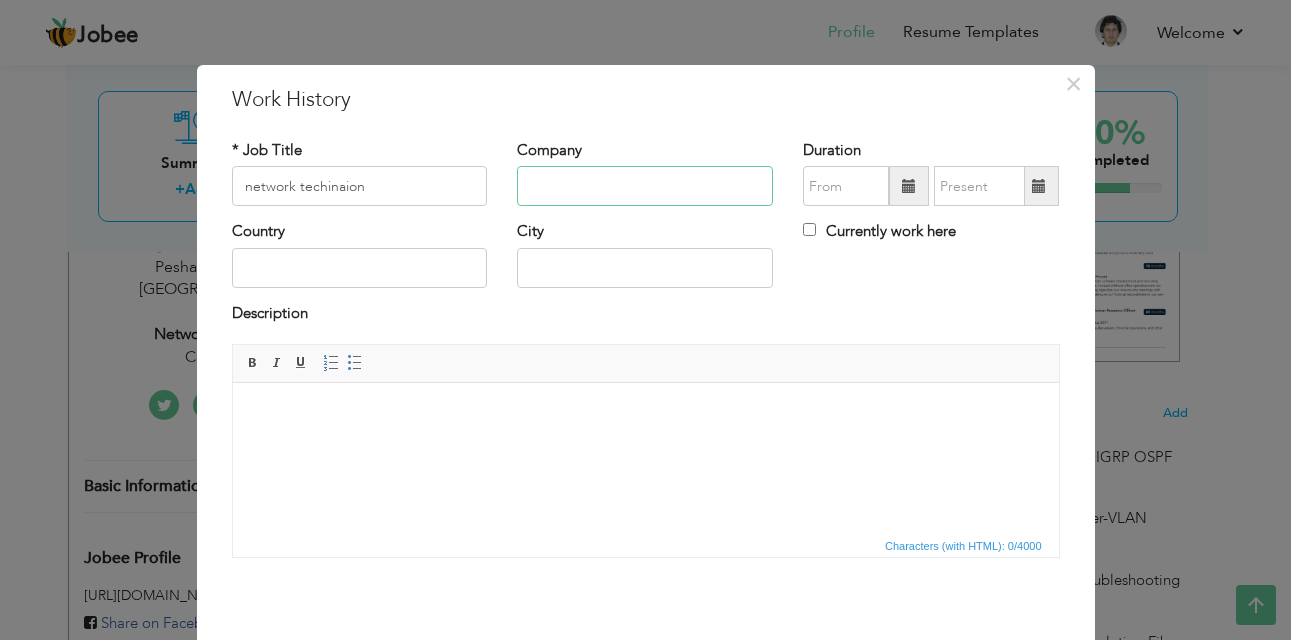 type on "Corelinks" 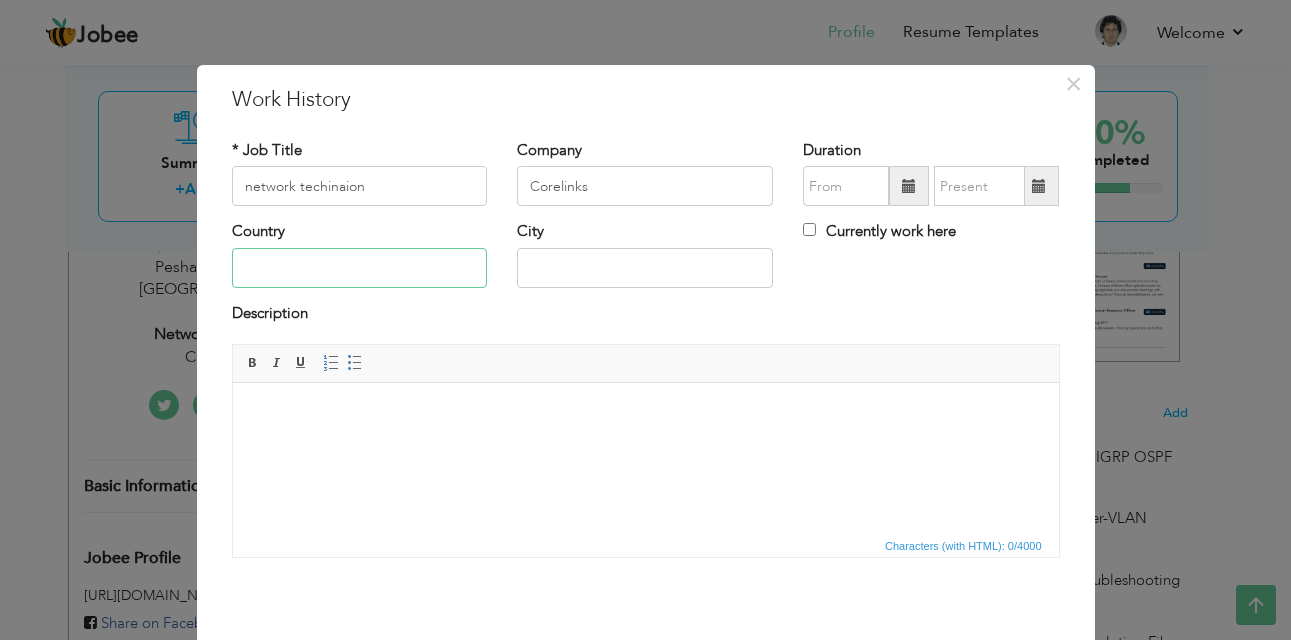 type on "[GEOGRAPHIC_DATA]" 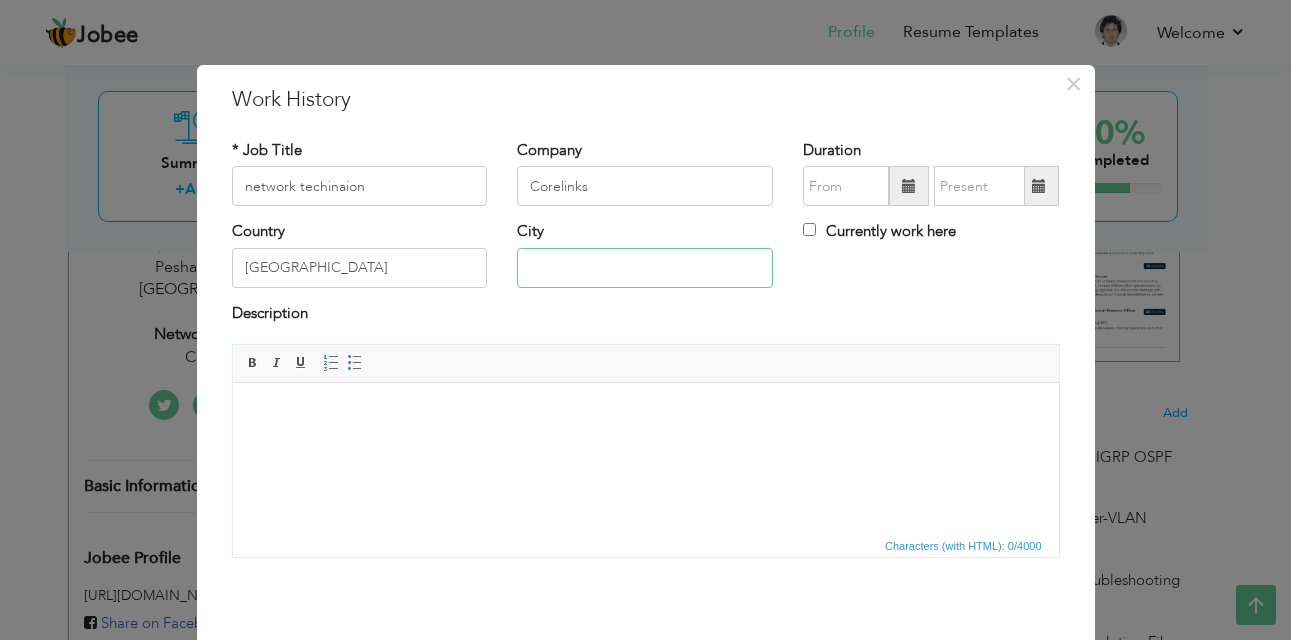 type on "Peshawar" 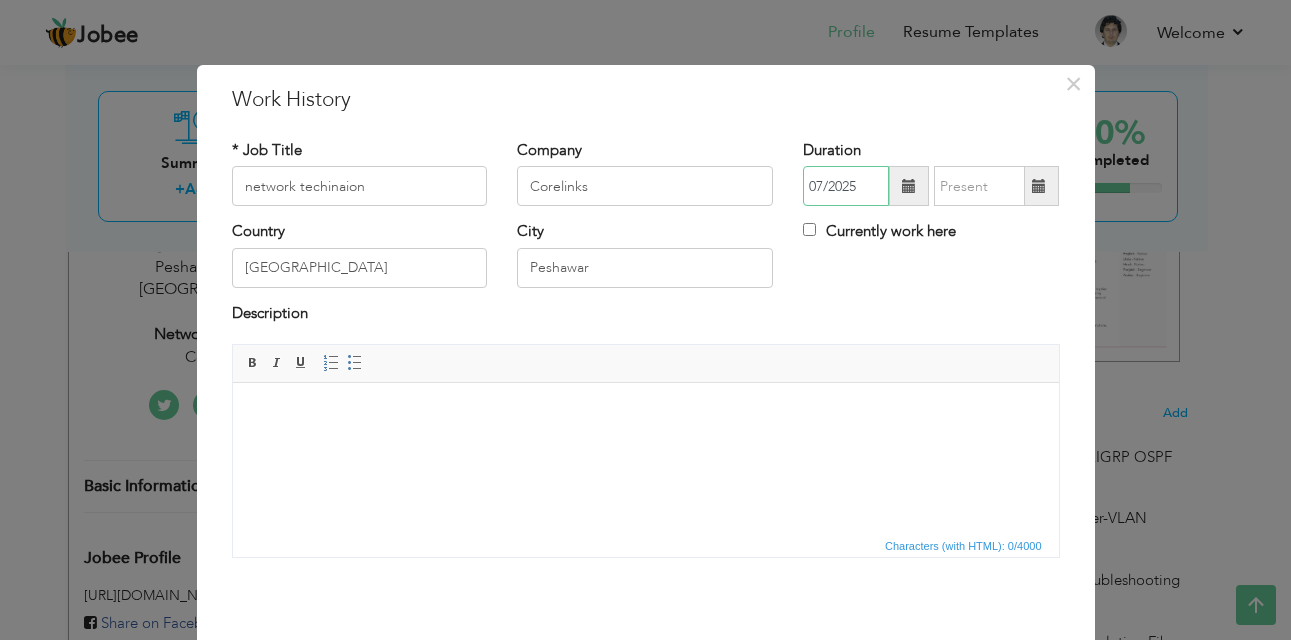 click on "07/2025" at bounding box center [846, 186] 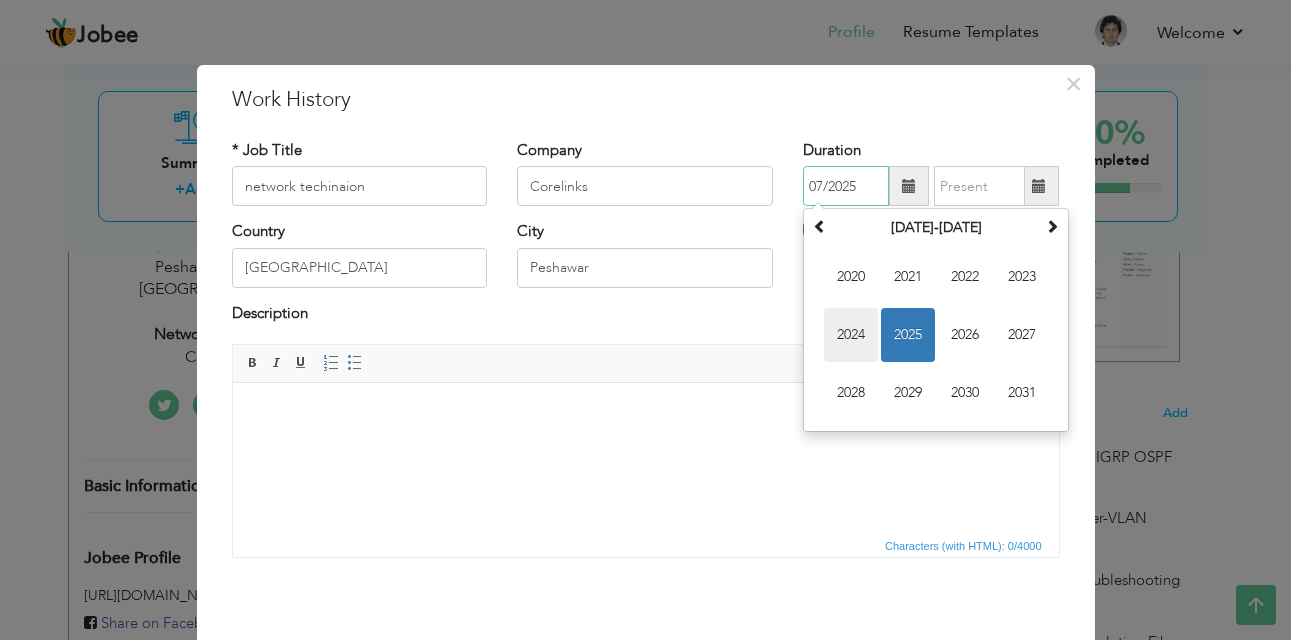 click on "2024" at bounding box center (851, 335) 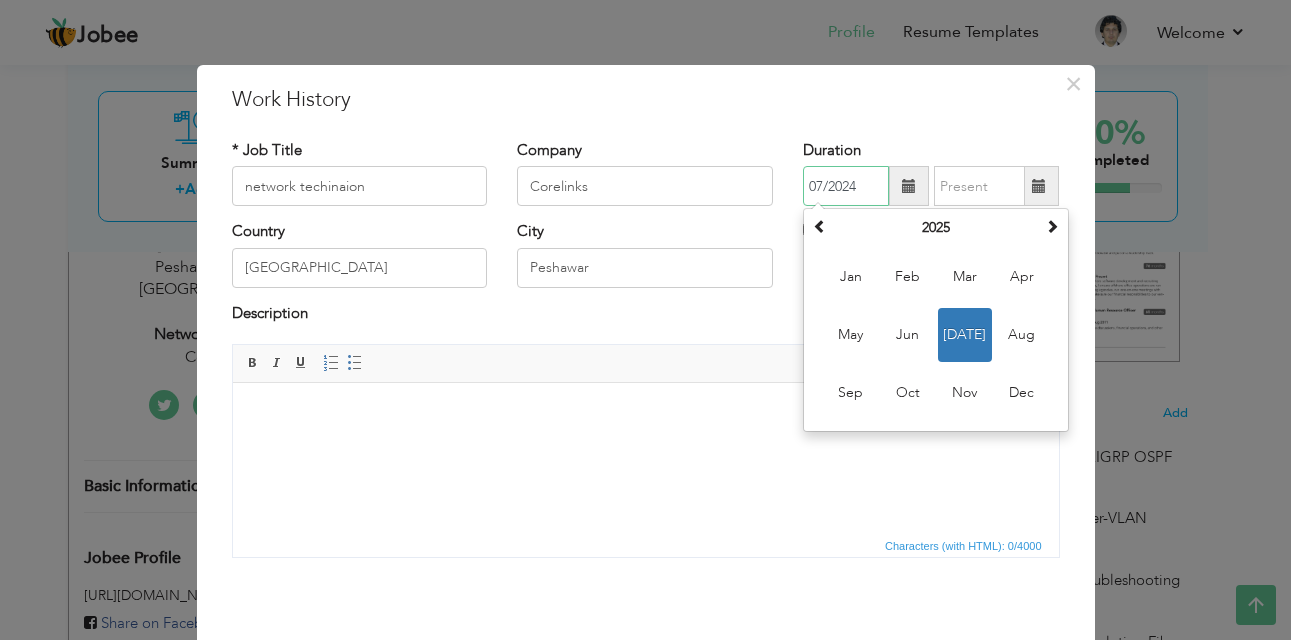 type on "07/2024" 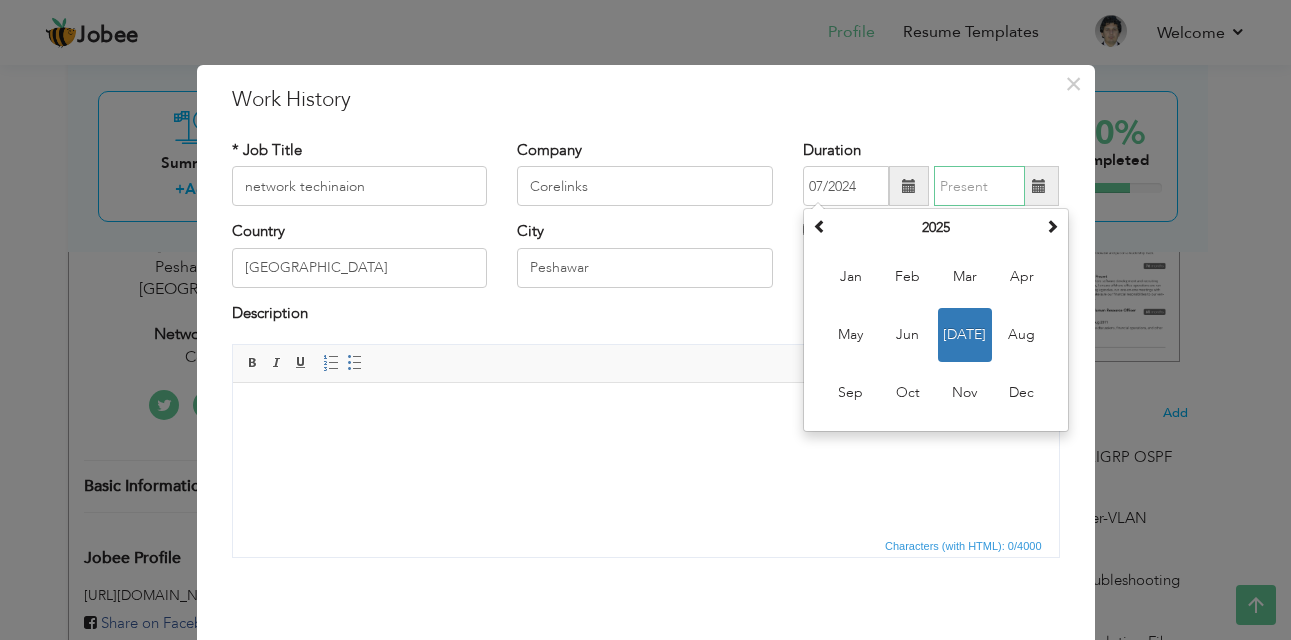 type on "07/2025" 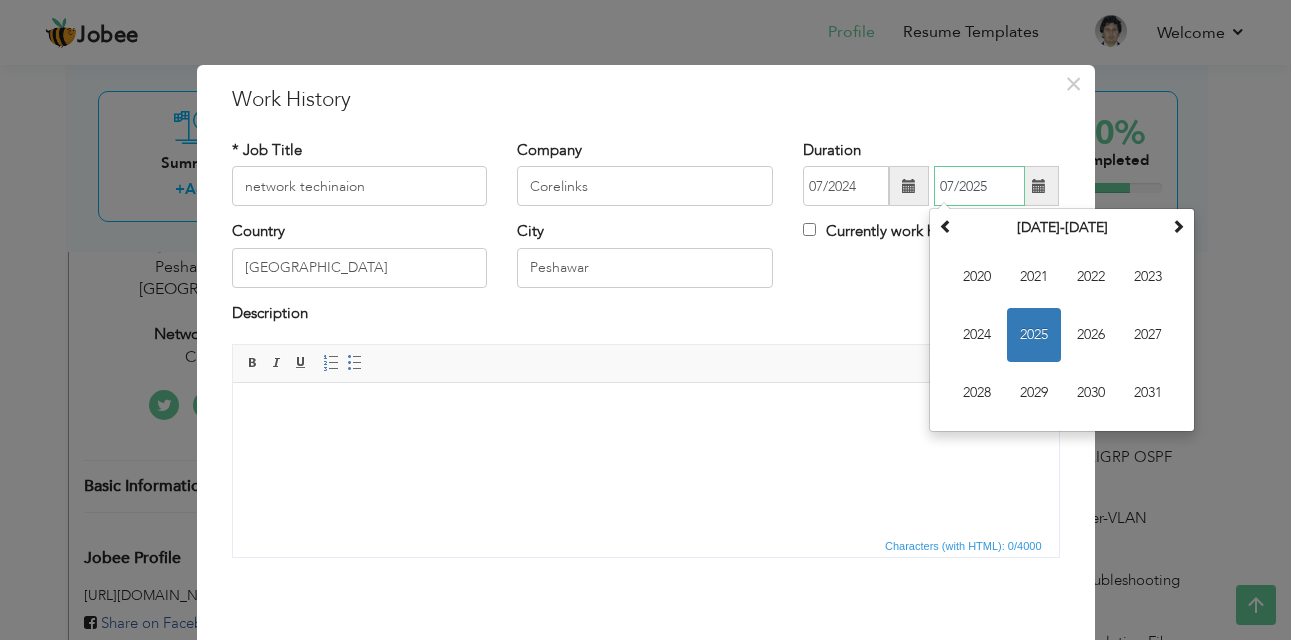 click on "07/2025" at bounding box center (979, 186) 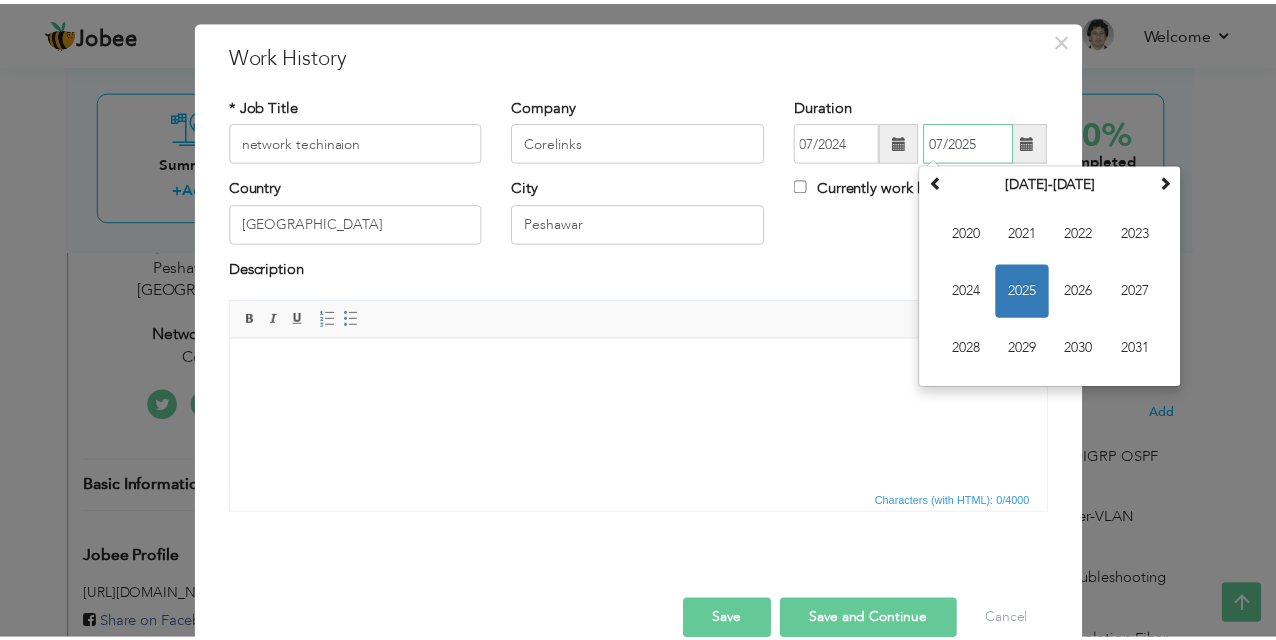 scroll, scrollTop: 47, scrollLeft: 0, axis: vertical 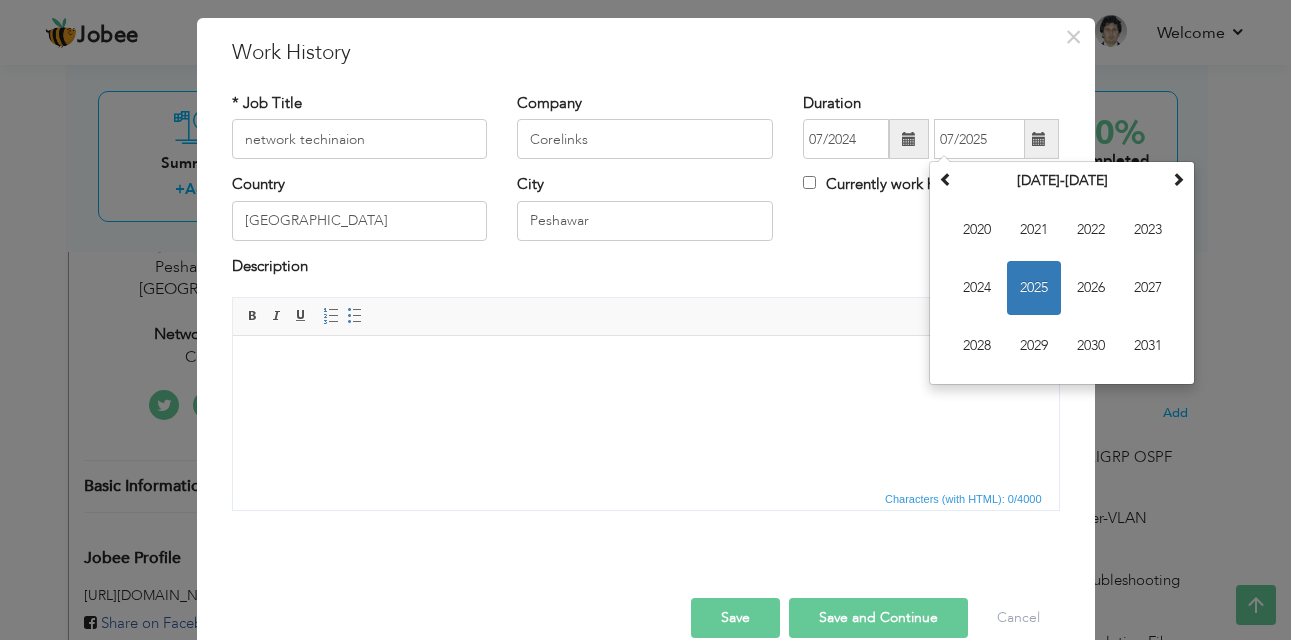 click on "Save" at bounding box center (735, 618) 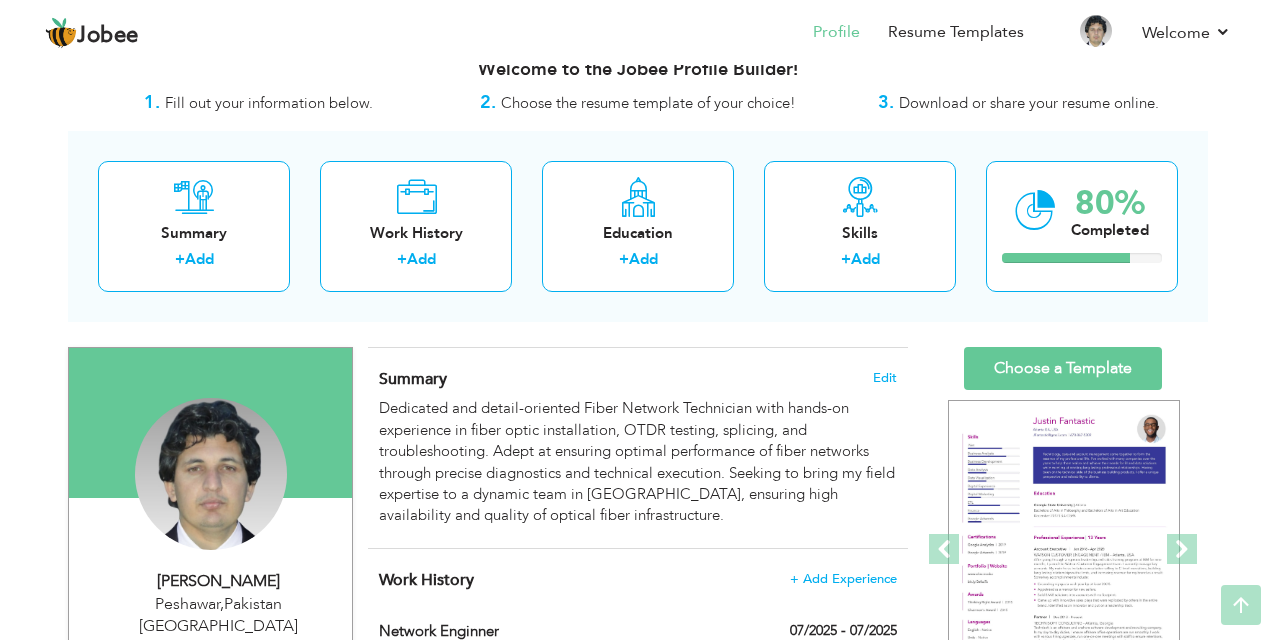 scroll, scrollTop: 0, scrollLeft: 0, axis: both 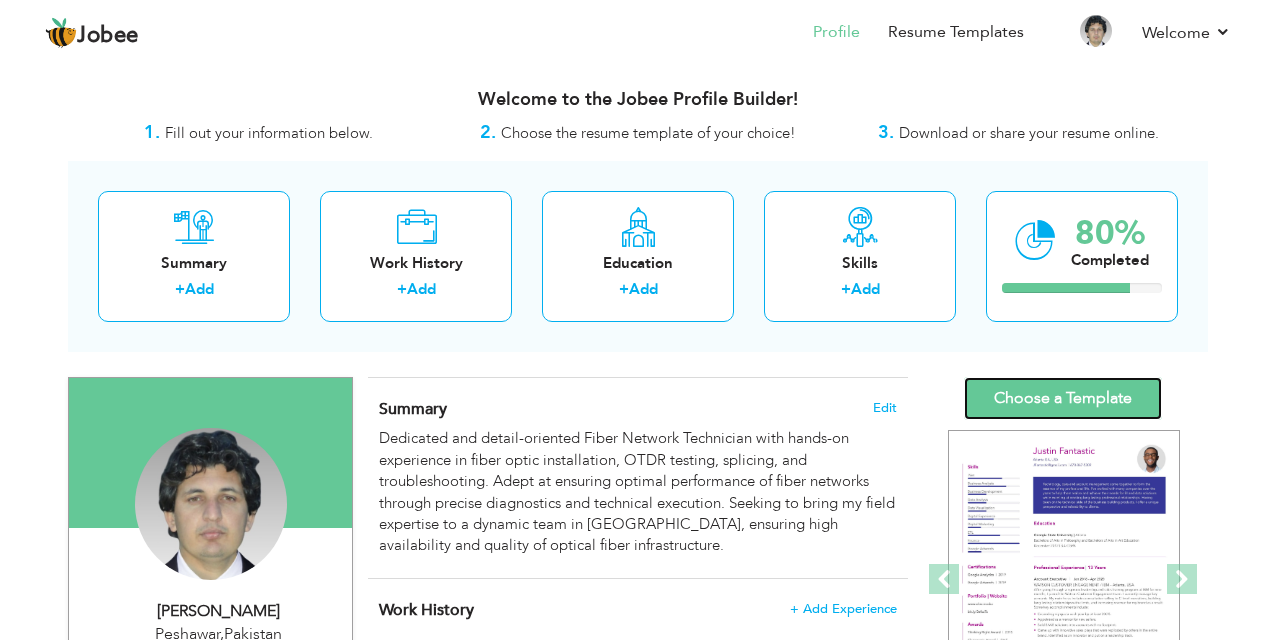 click on "Choose a Template" at bounding box center (1063, 398) 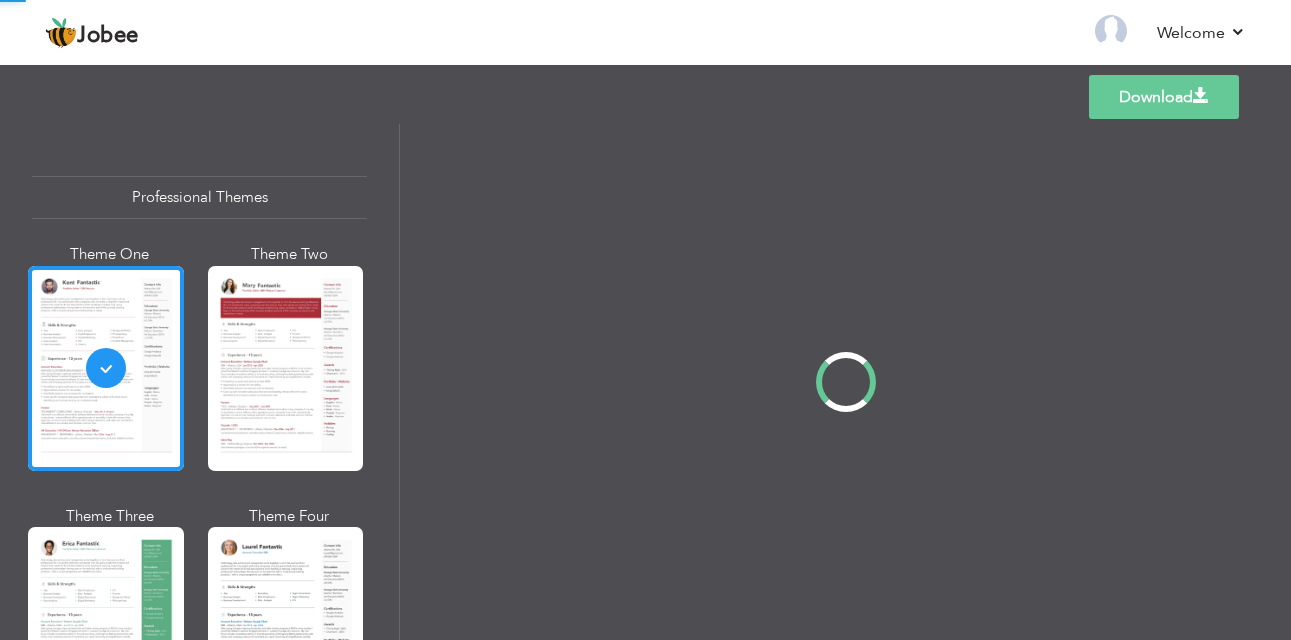 scroll, scrollTop: 0, scrollLeft: 0, axis: both 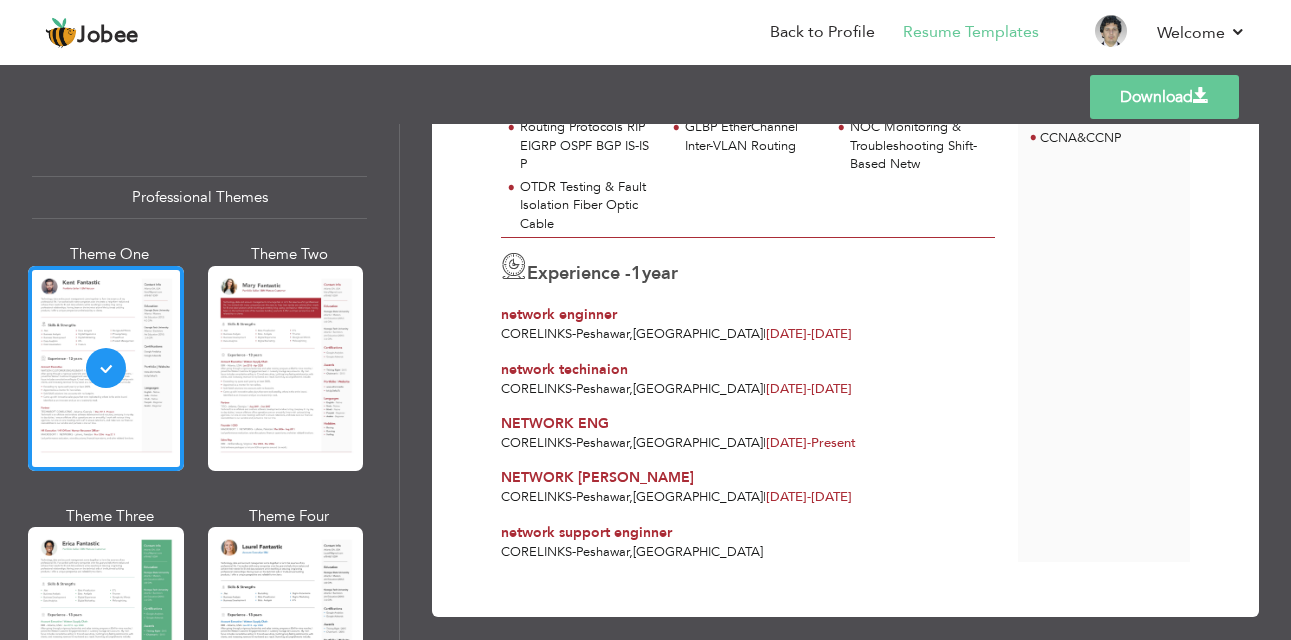 click on "Download" at bounding box center [1164, 97] 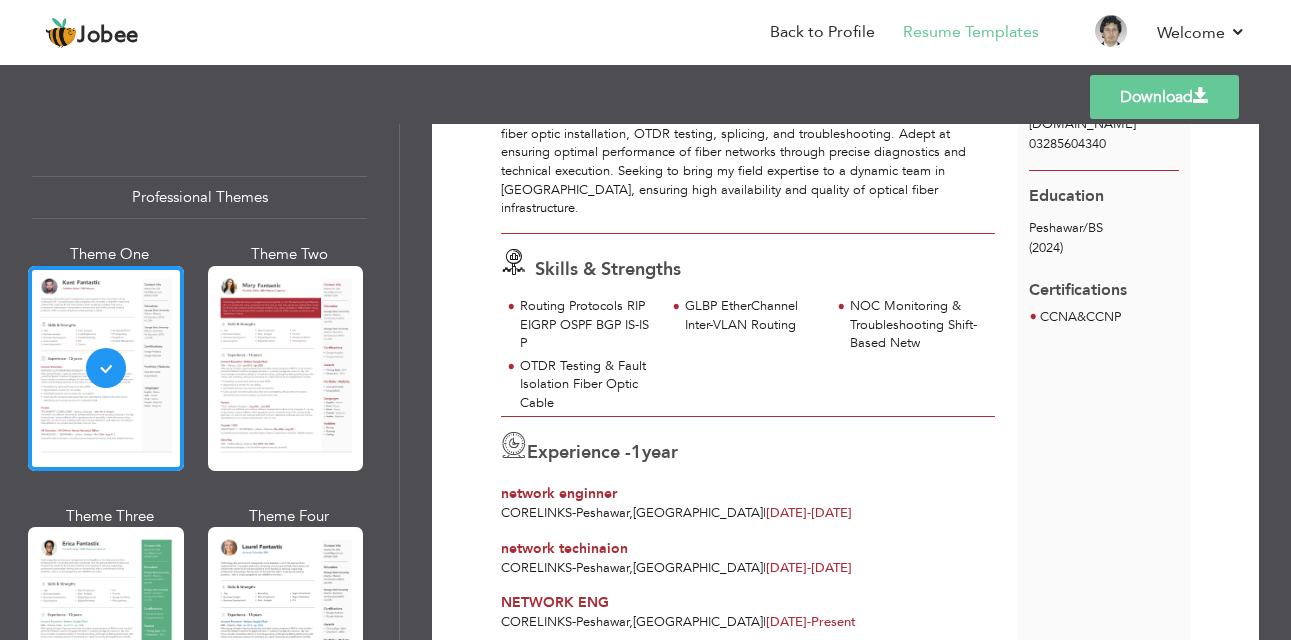 scroll, scrollTop: 193, scrollLeft: 0, axis: vertical 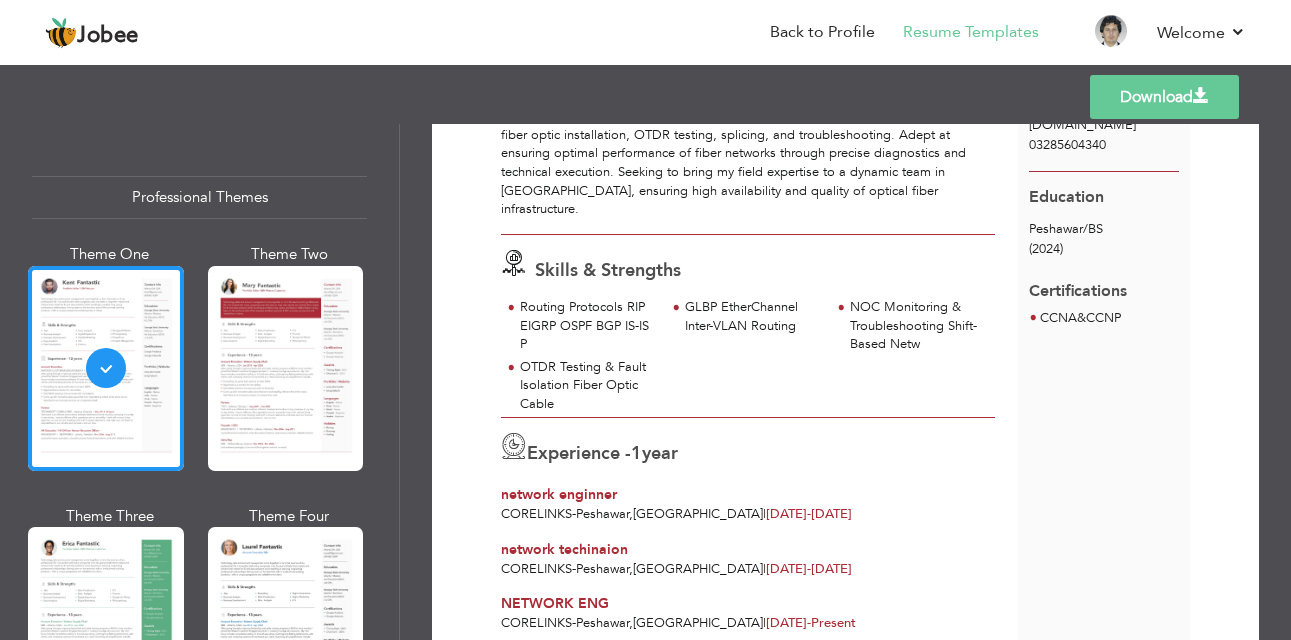 click on "Download" at bounding box center (1164, 97) 